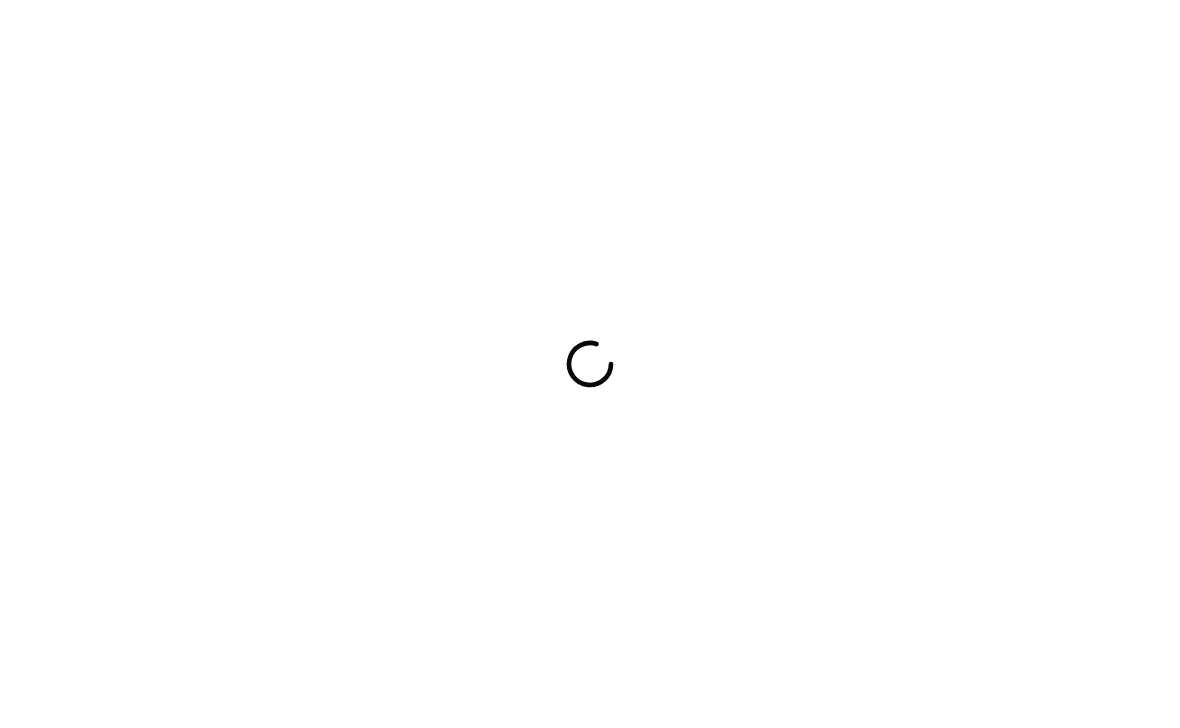 scroll, scrollTop: 0, scrollLeft: 0, axis: both 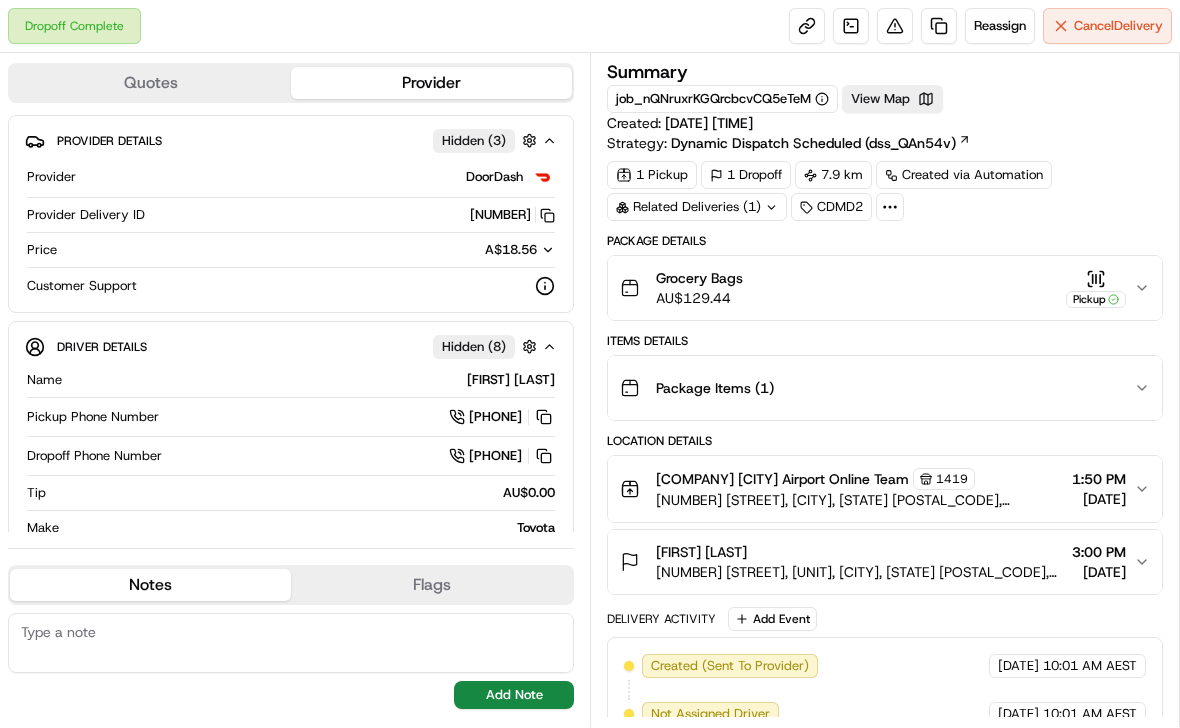 click on "Related Deliveries   (1)" at bounding box center [697, 207] 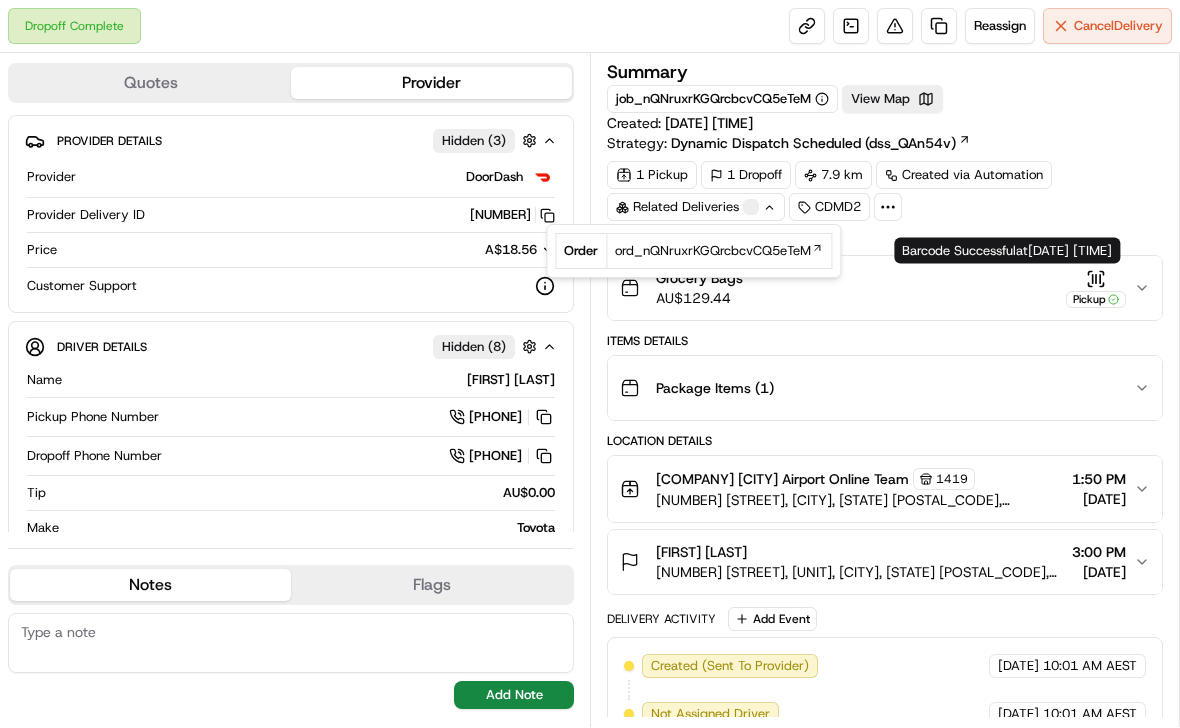 click 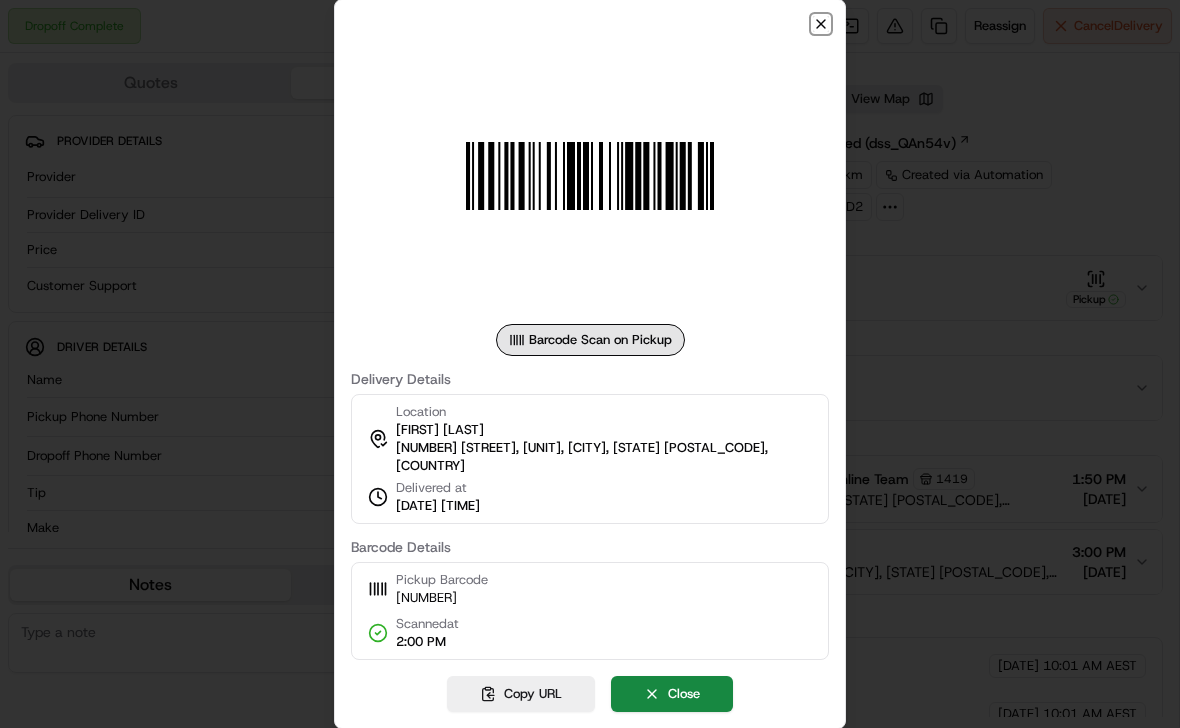 click 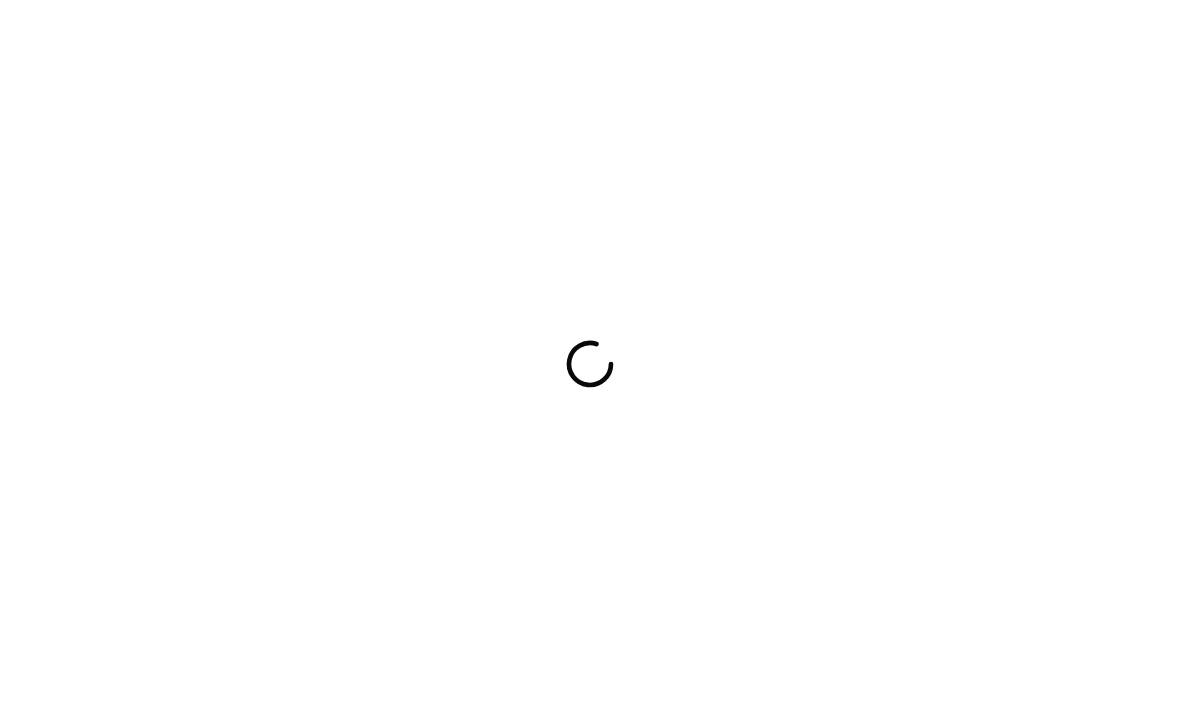 scroll, scrollTop: 0, scrollLeft: 0, axis: both 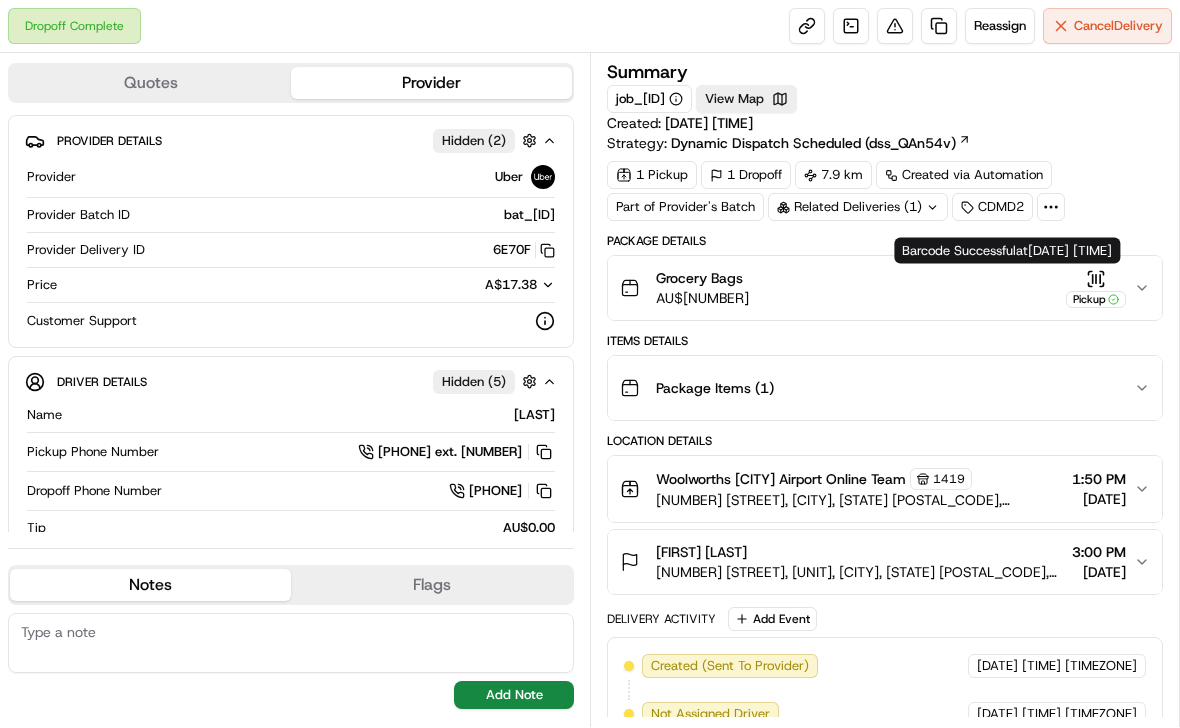 click 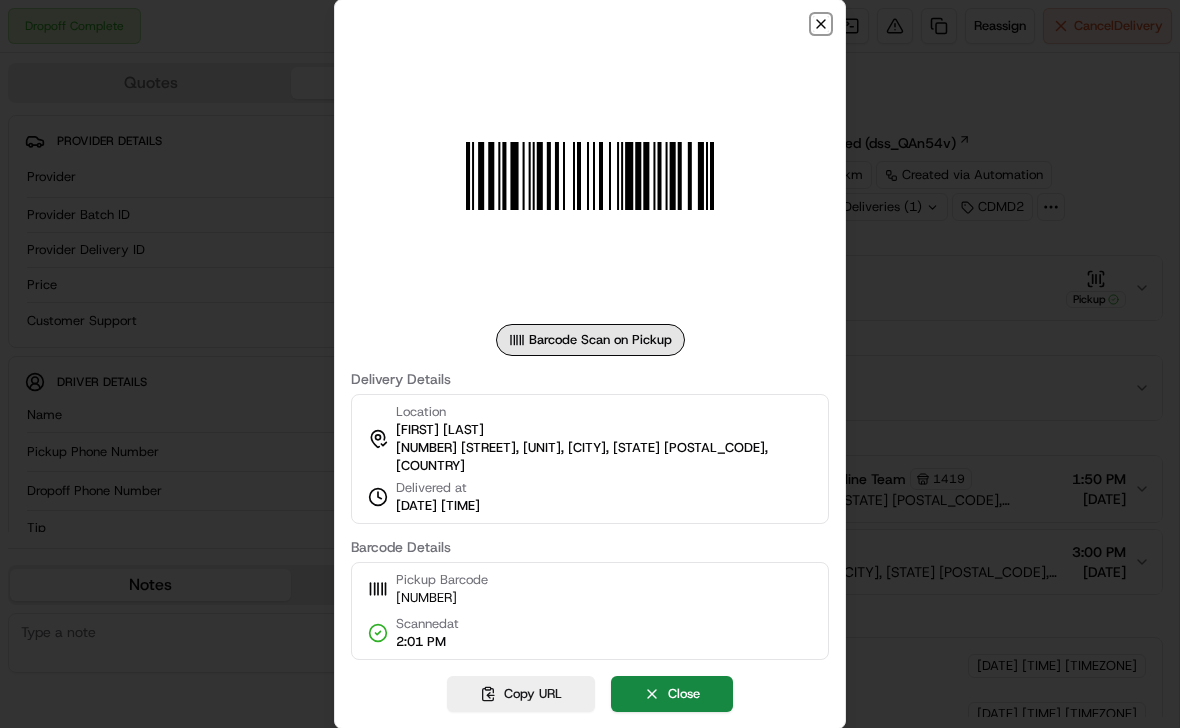 click 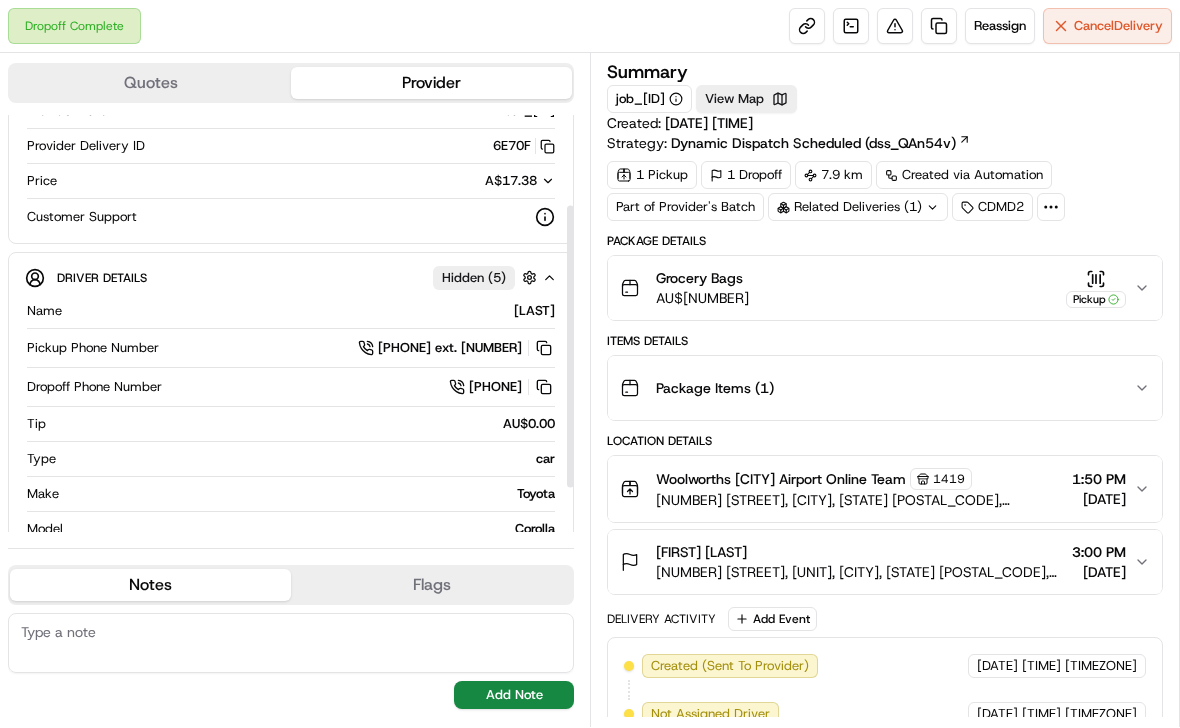 scroll, scrollTop: 198, scrollLeft: 0, axis: vertical 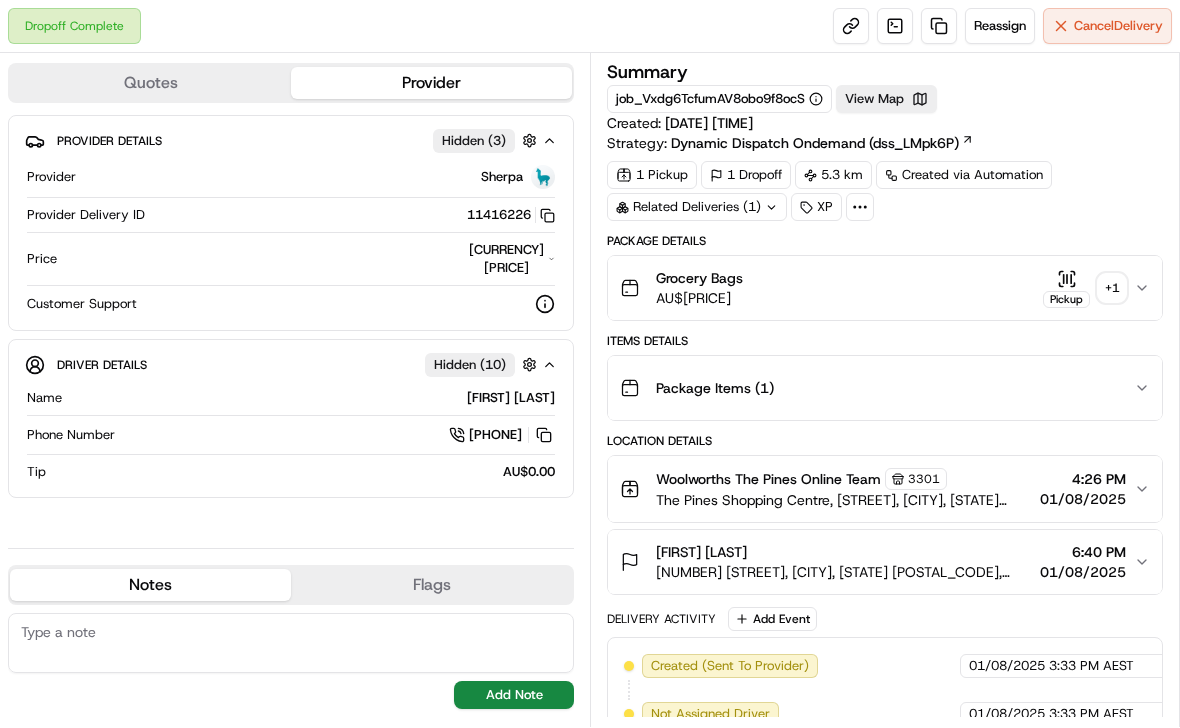 click 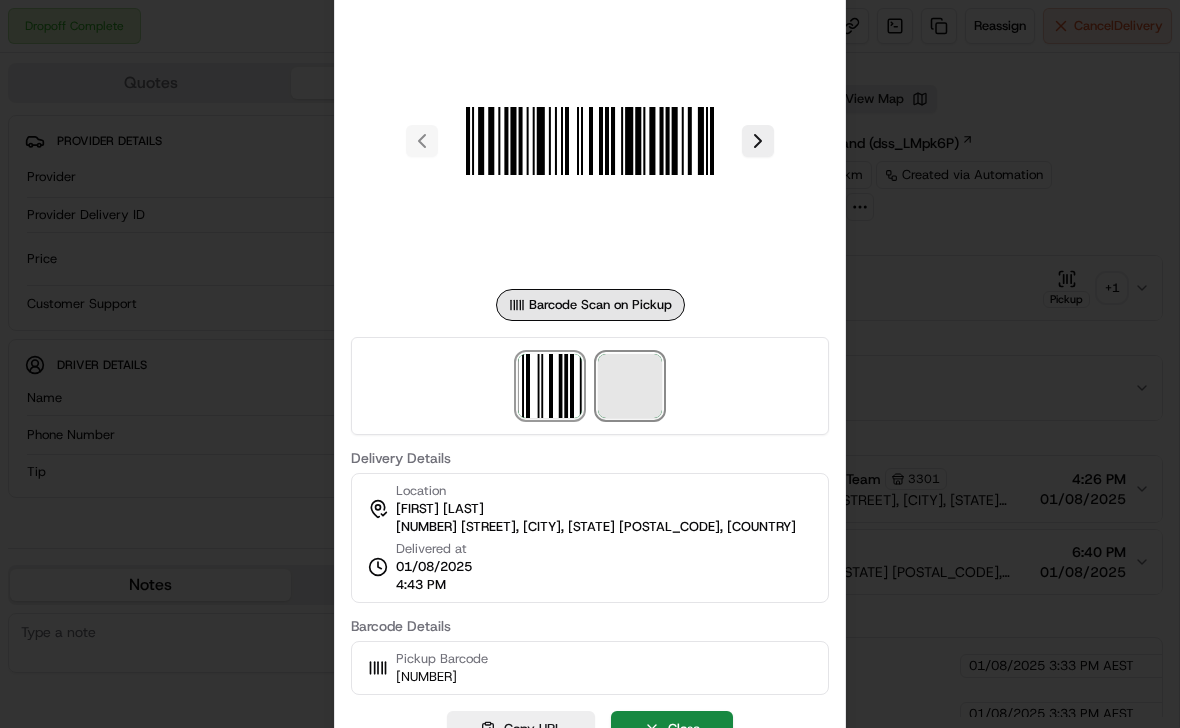 click at bounding box center (630, 386) 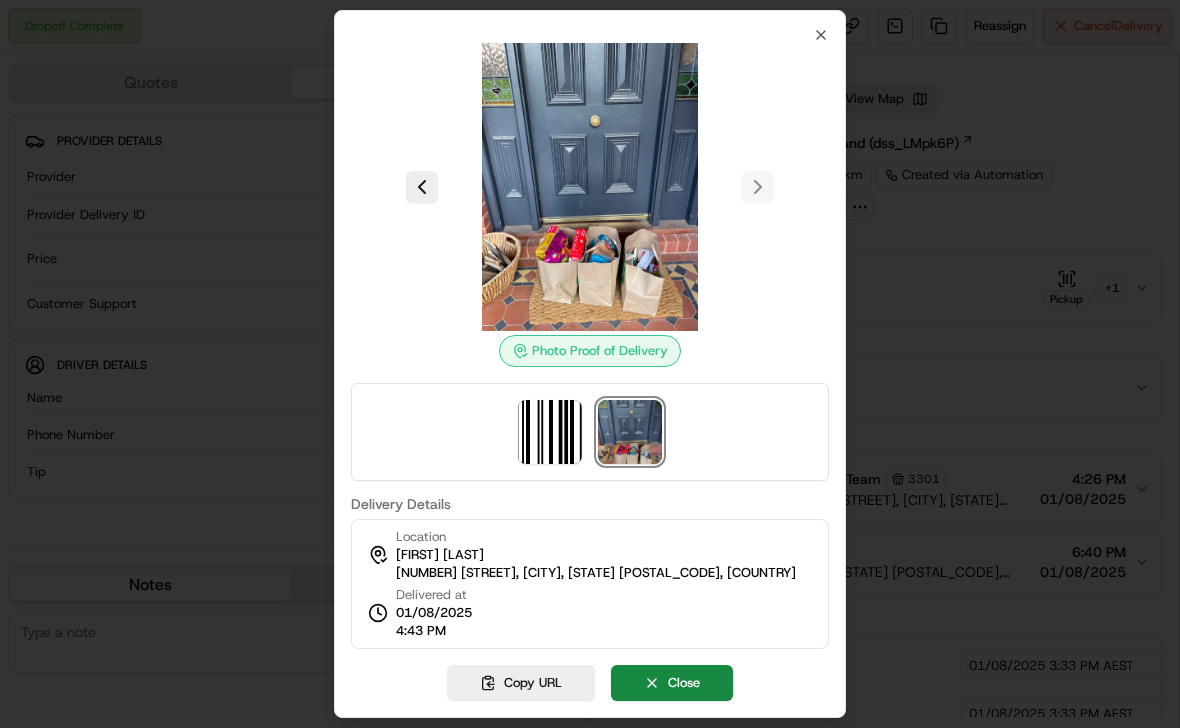 click at bounding box center (590, 364) 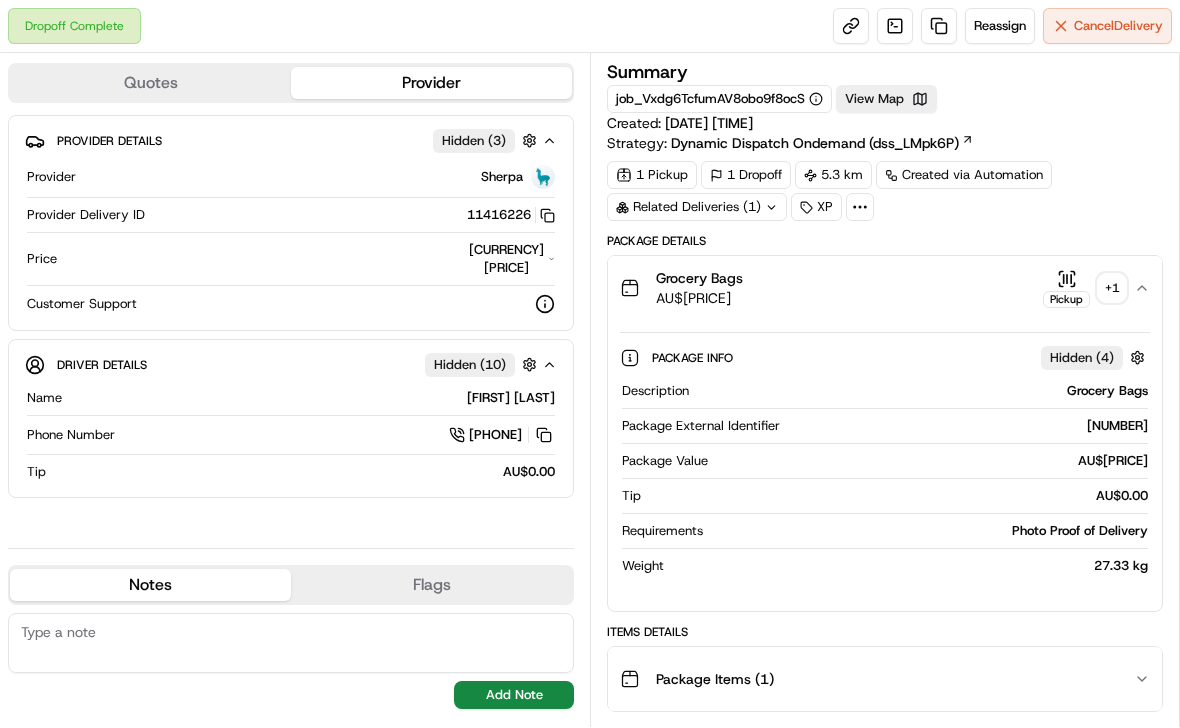 click on "Related Deliveries   (1)" at bounding box center (697, 207) 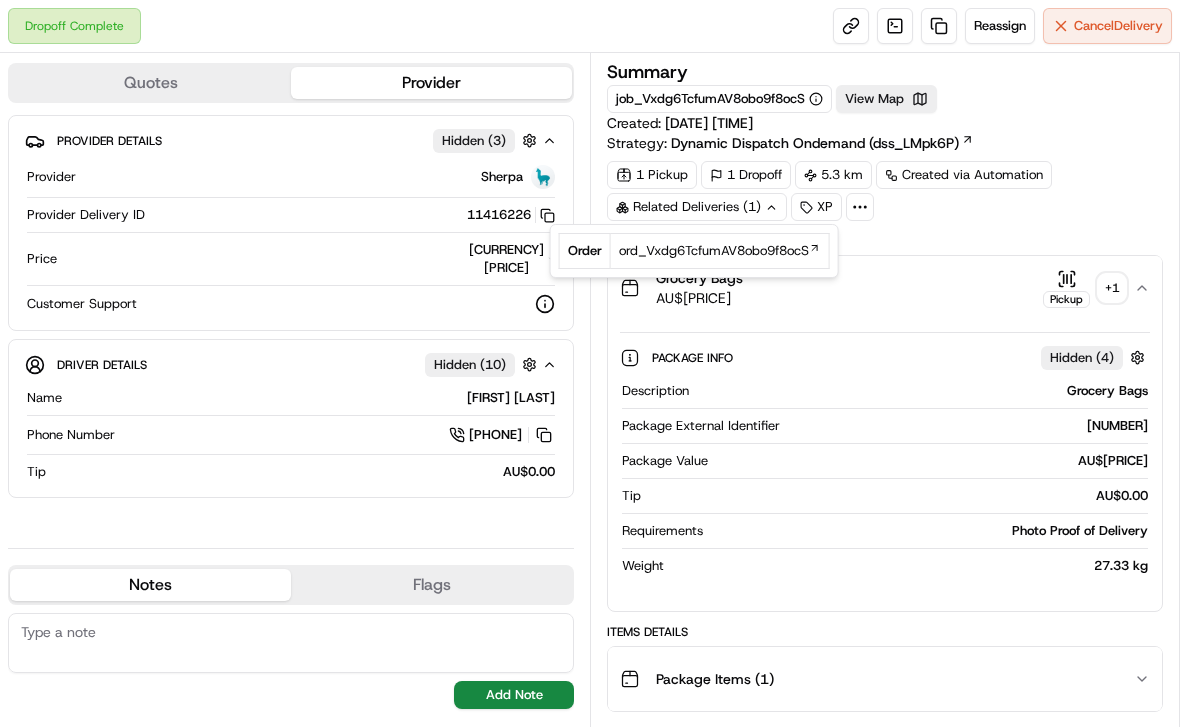 click on "Package Info Hidden ( 4 ) Description Grocery Bags Package External Identifier 262783653 Package Value AU$ 227.20 Tip AU$ 0.00 Requirements Photo Proof of Delivery Weight 27.33 kg" at bounding box center [885, 457] 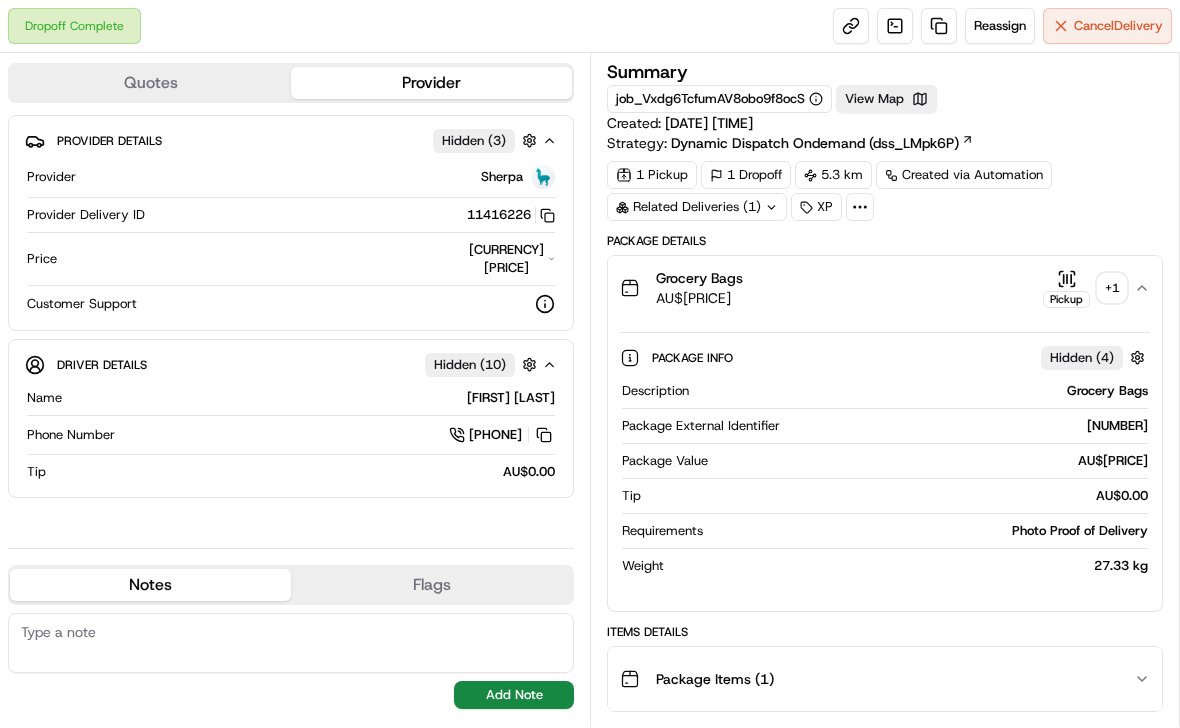 scroll, scrollTop: 80, scrollLeft: 0, axis: vertical 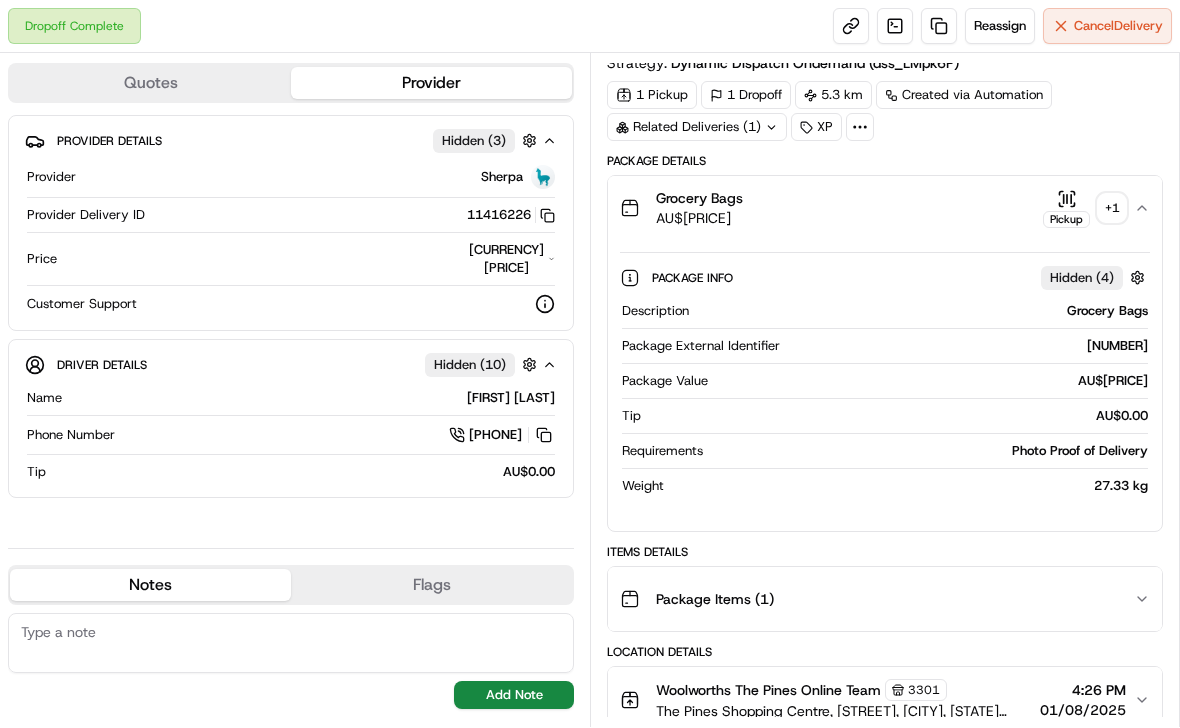 click on "Pickup" at bounding box center (1066, 208) 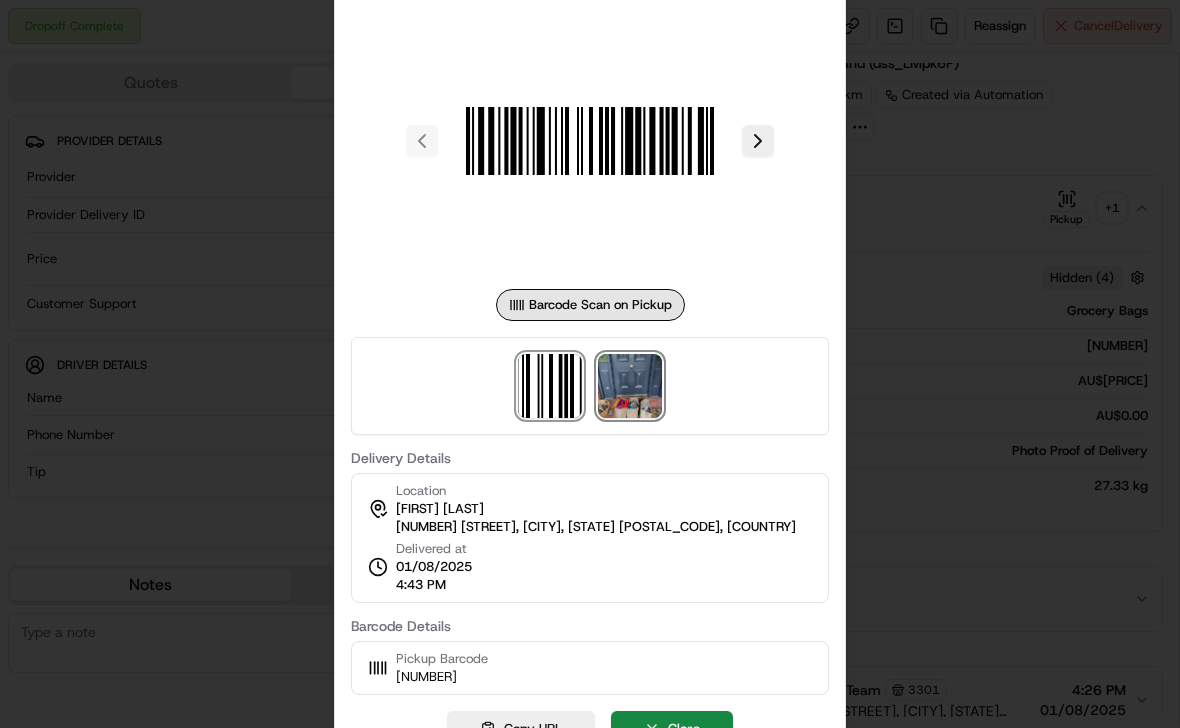 click at bounding box center [630, 386] 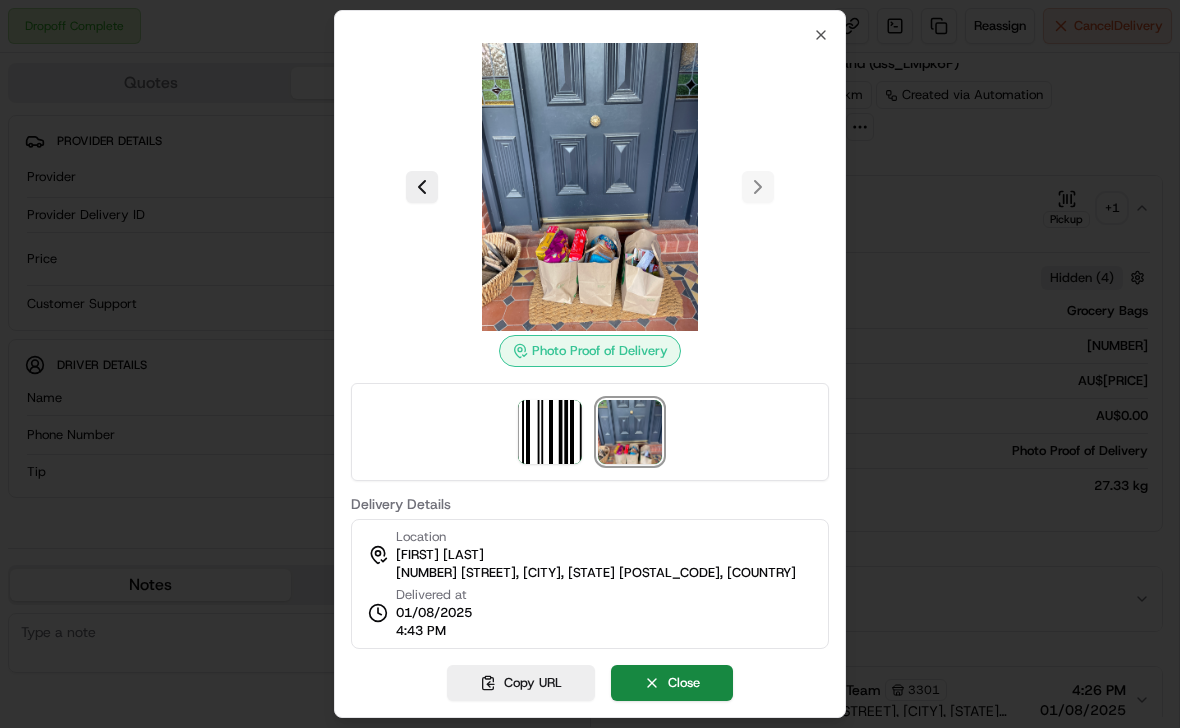 click at bounding box center [590, 364] 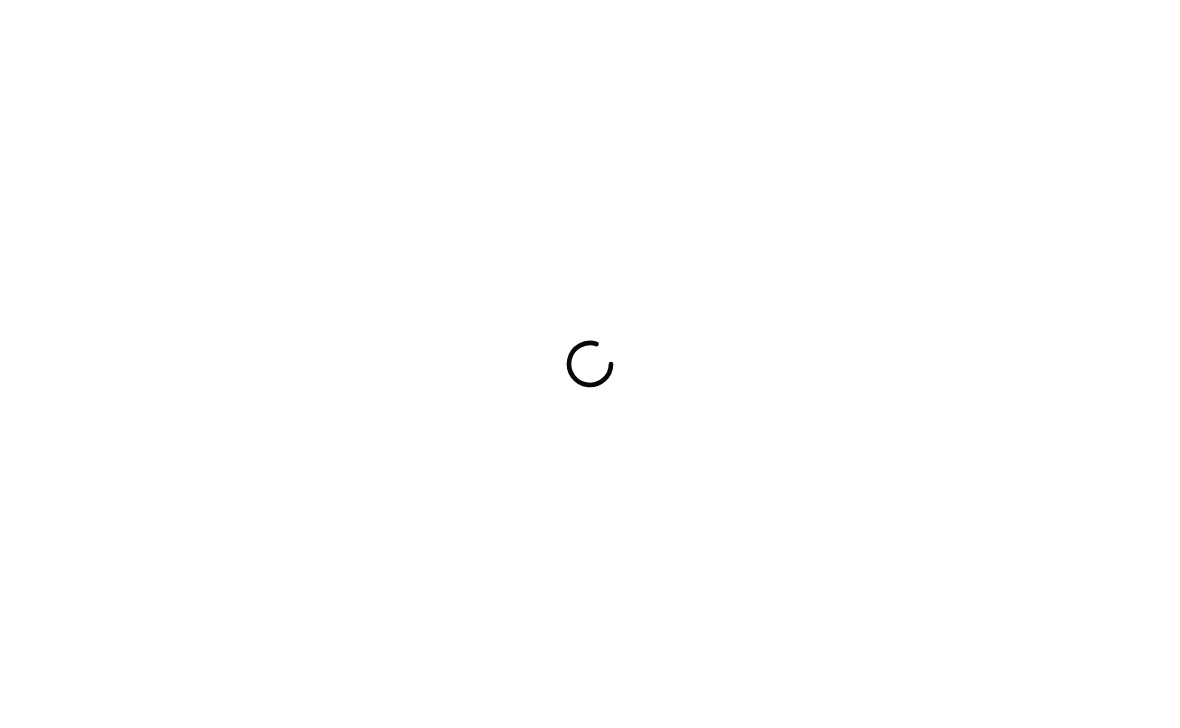 scroll, scrollTop: 0, scrollLeft: 0, axis: both 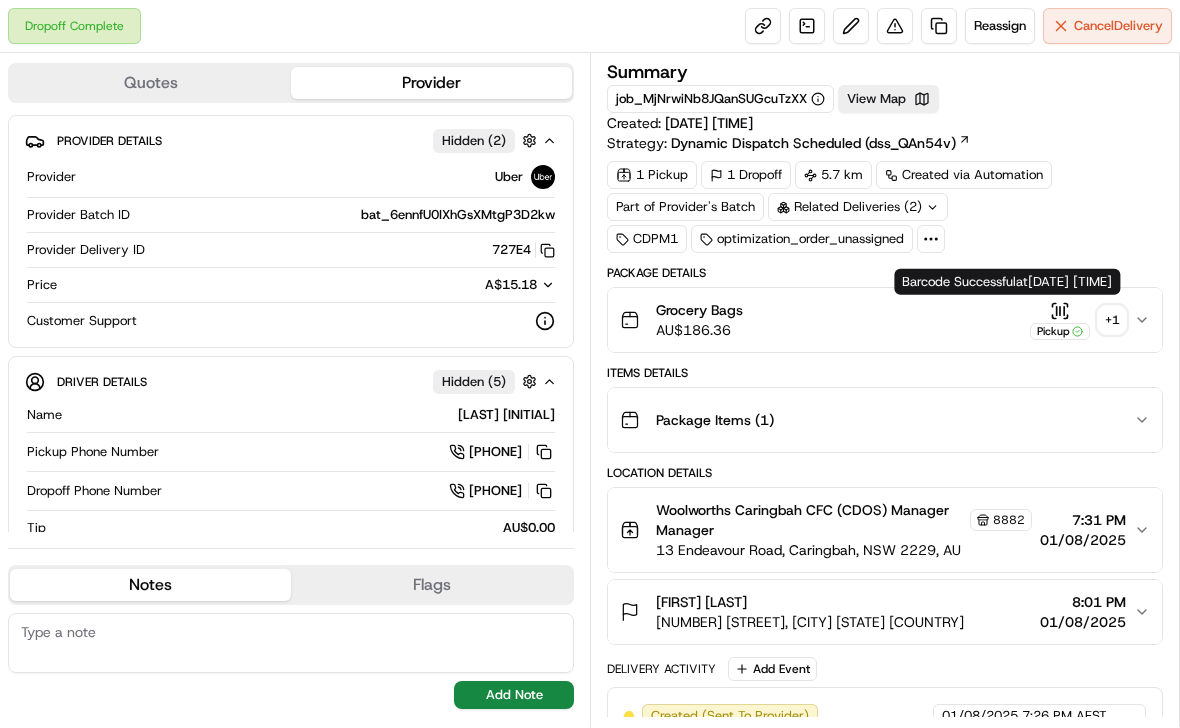 click 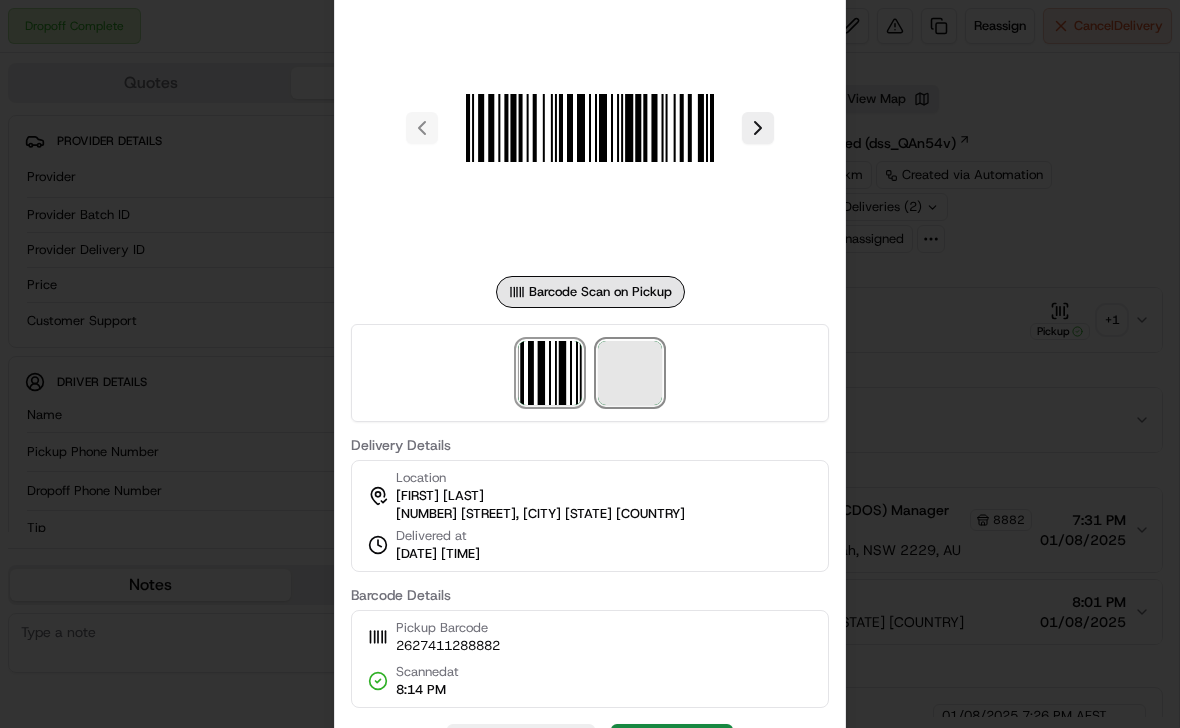 click at bounding box center (630, 373) 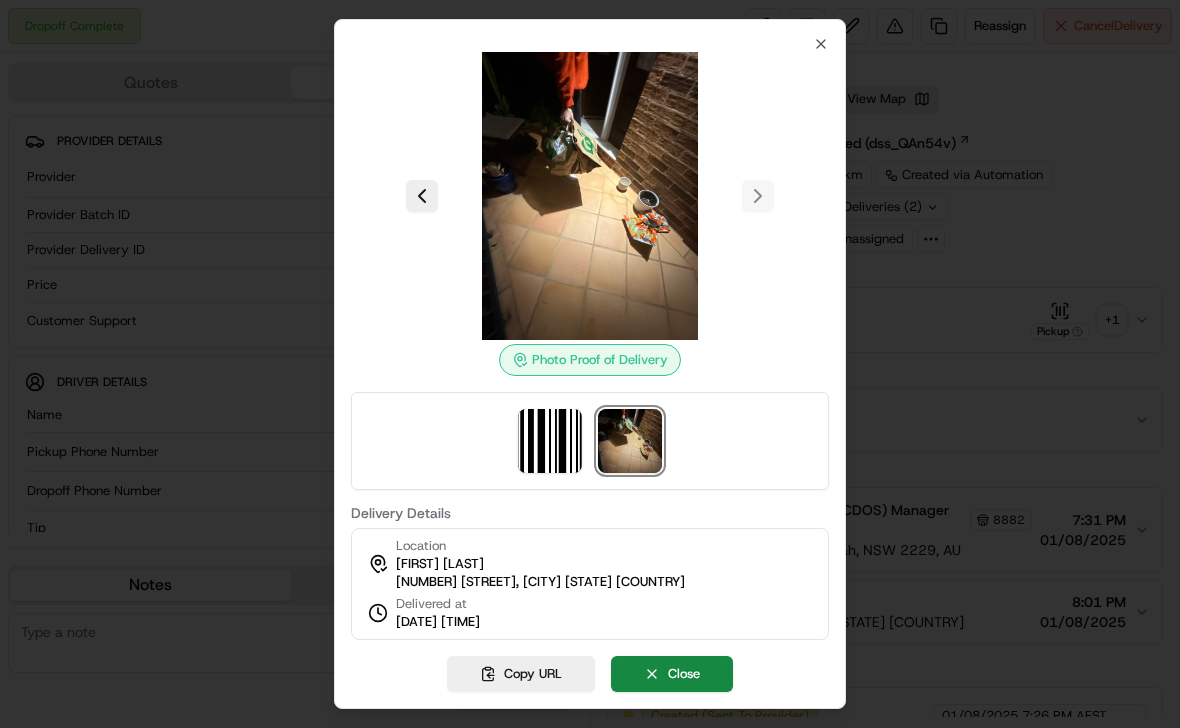 click at bounding box center [590, 196] 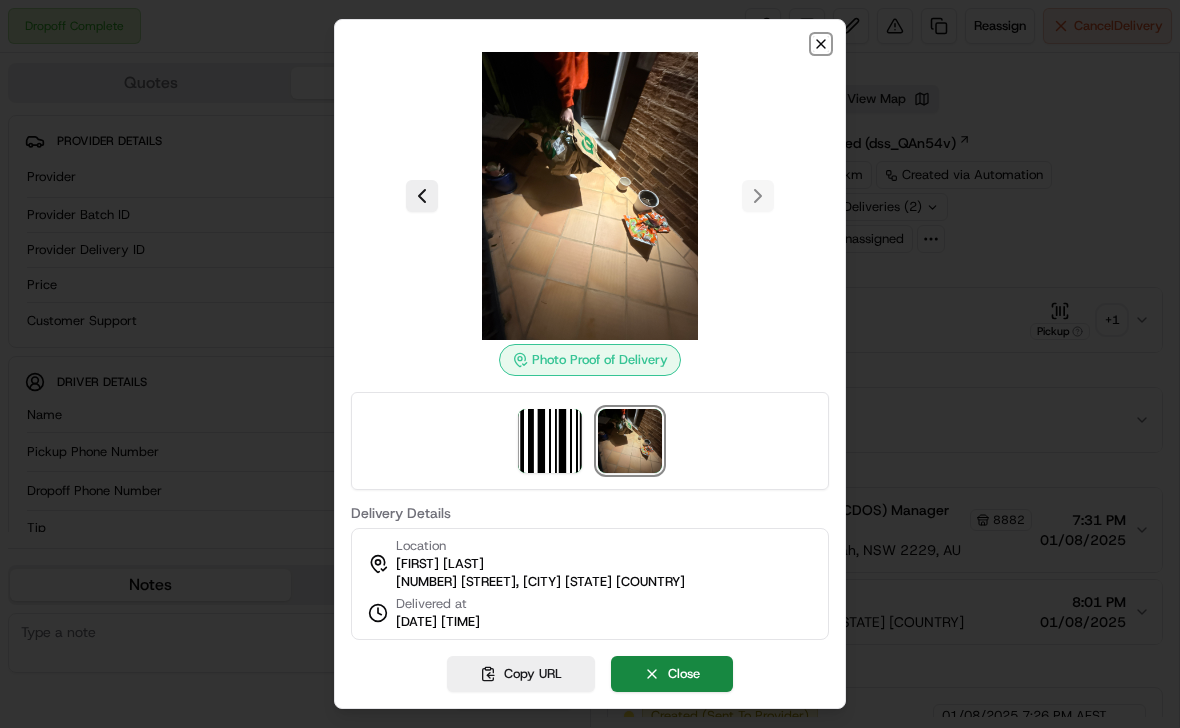 click 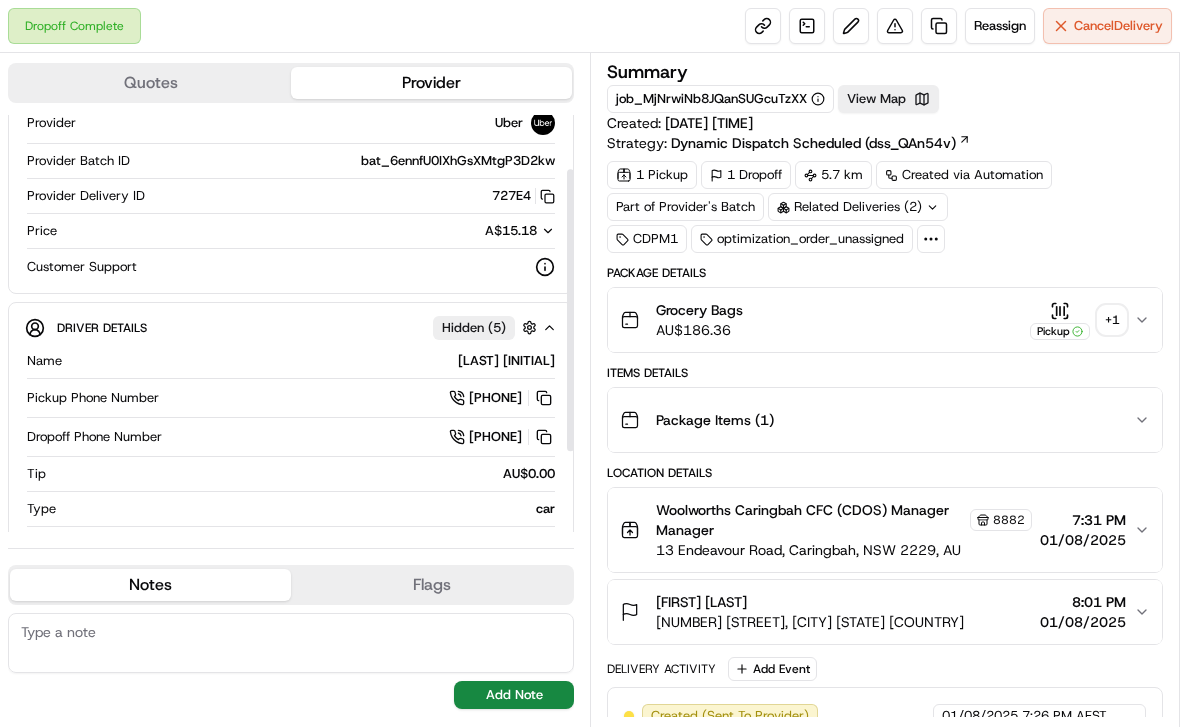 scroll, scrollTop: 80, scrollLeft: 0, axis: vertical 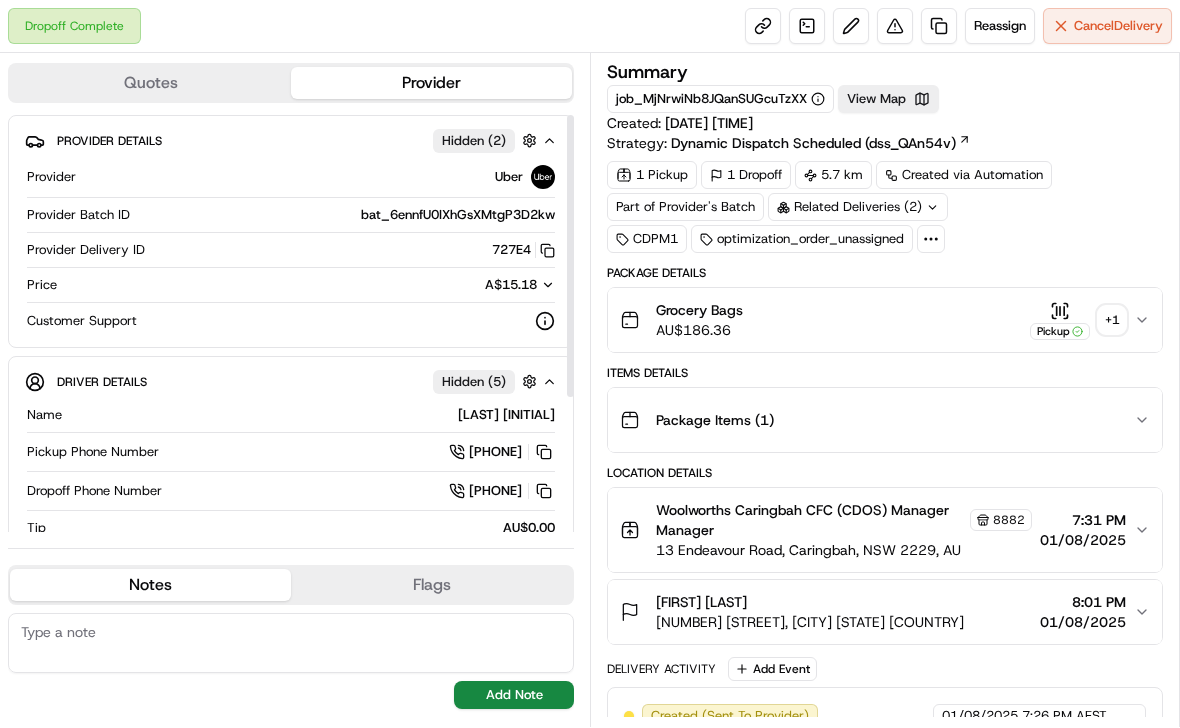 click on "Hidden ( 2 )" at bounding box center (474, 141) 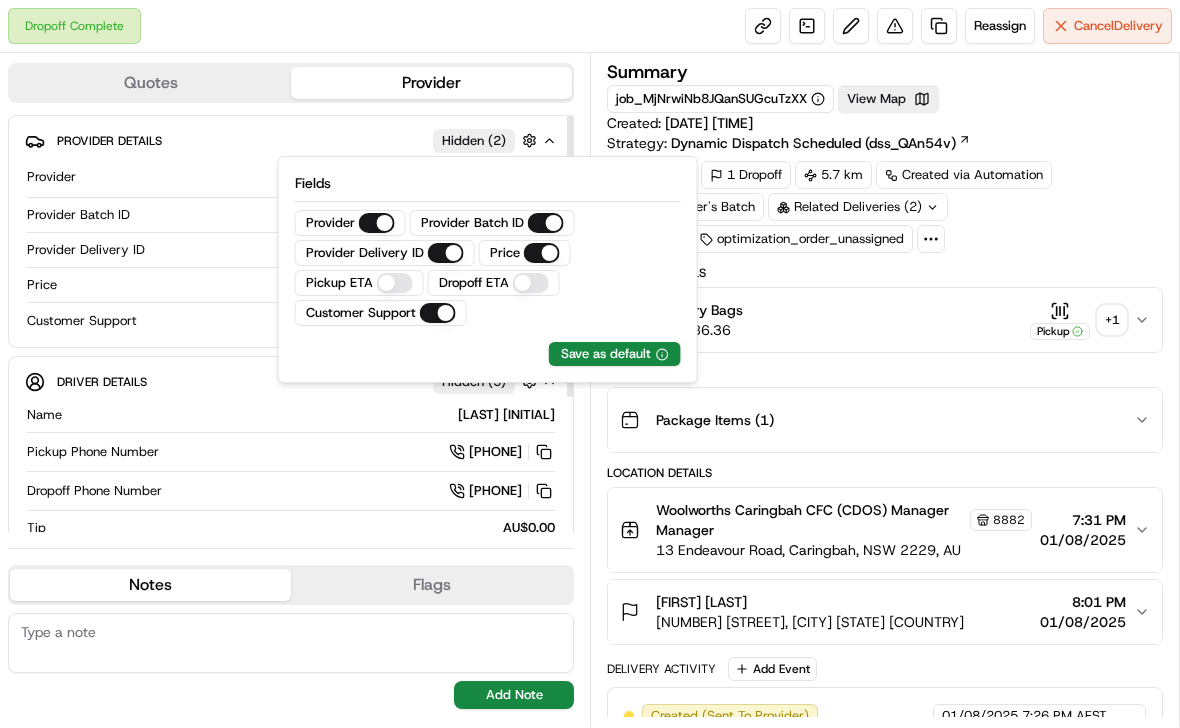 click on "Hidden ( 2 )" at bounding box center [474, 141] 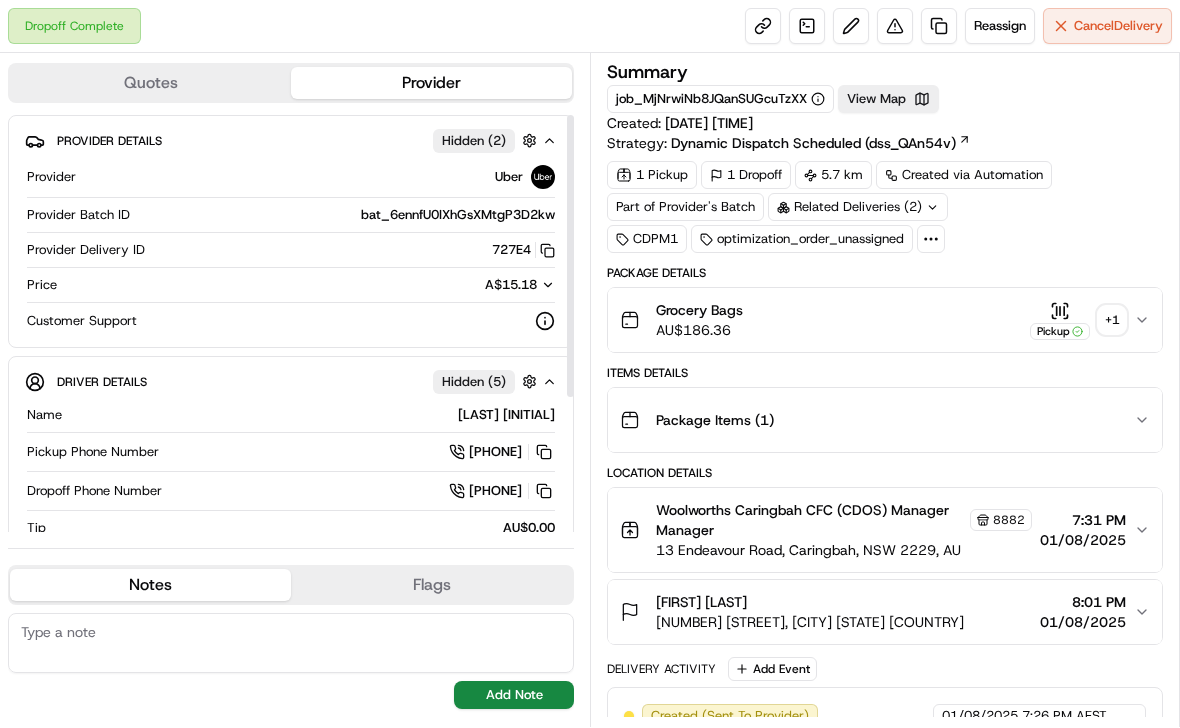 click on "Hidden ( 2 )" at bounding box center [474, 141] 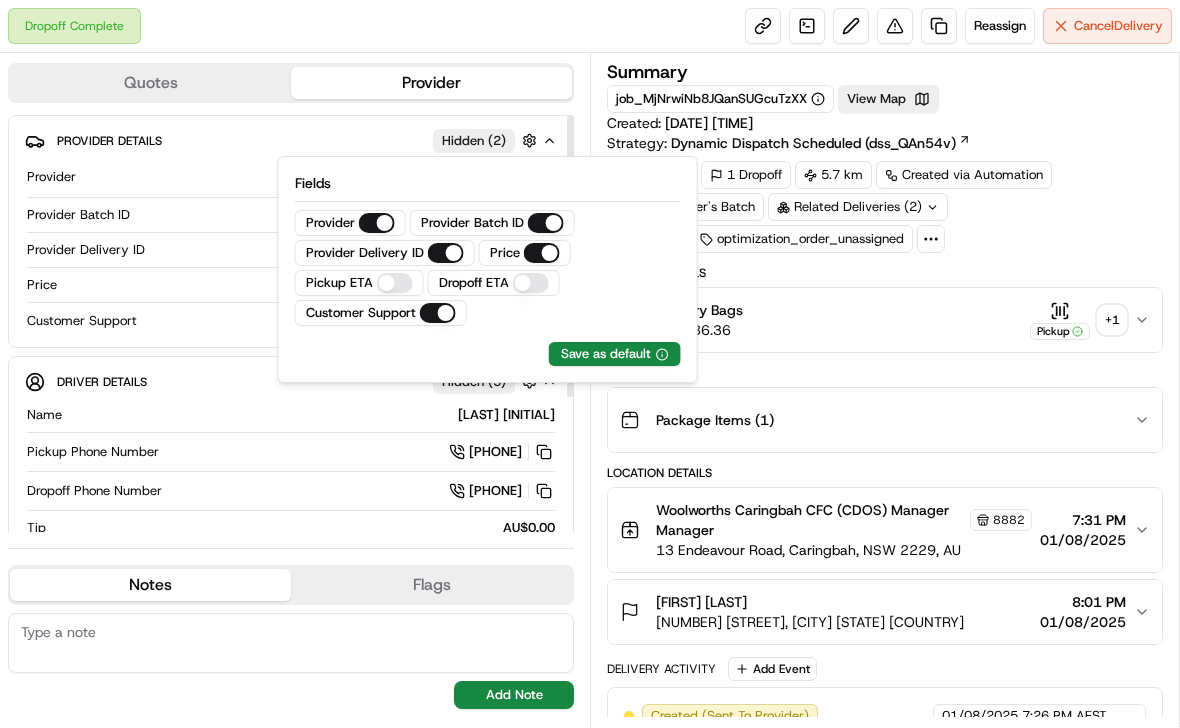 click on "Hidden ( 2 )" at bounding box center (474, 141) 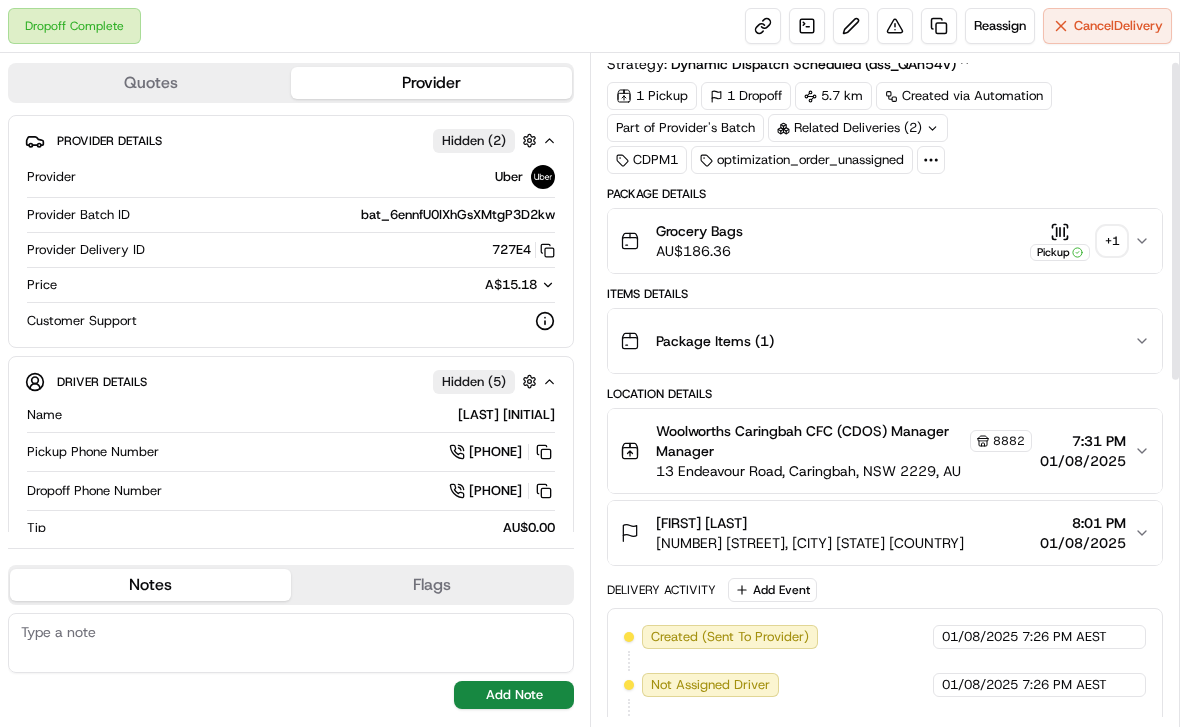 scroll, scrollTop: 0, scrollLeft: 0, axis: both 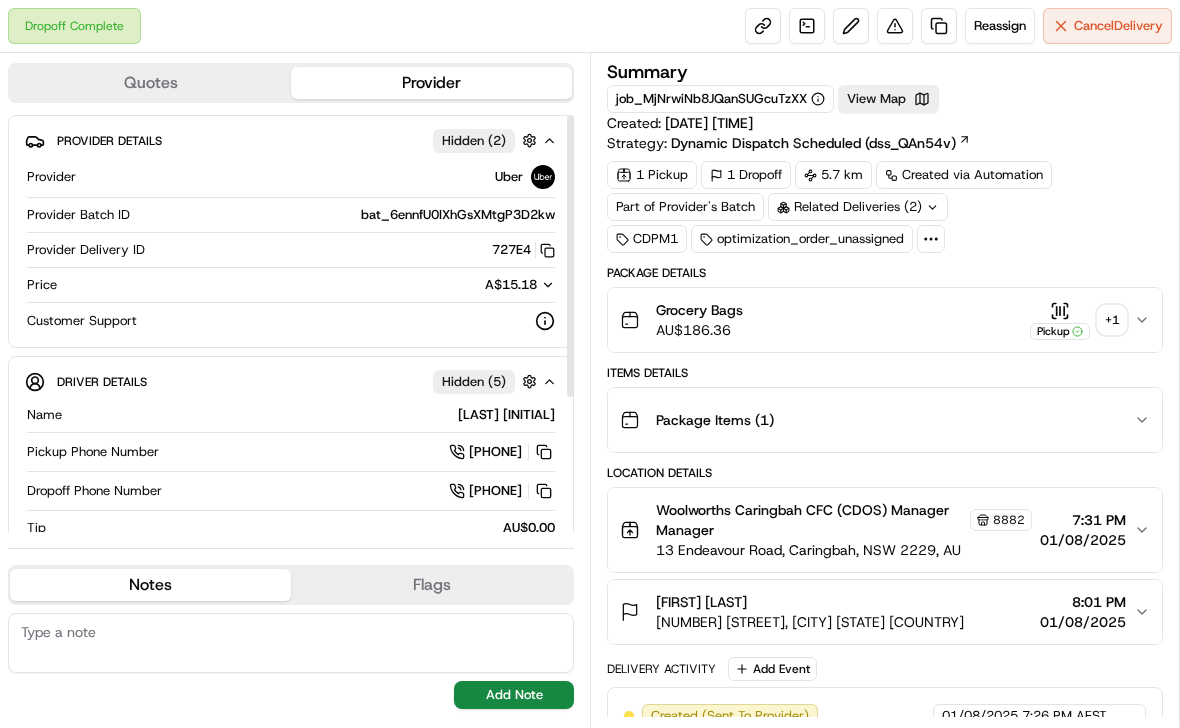 click on "Hidden ( 2 )" at bounding box center [474, 141] 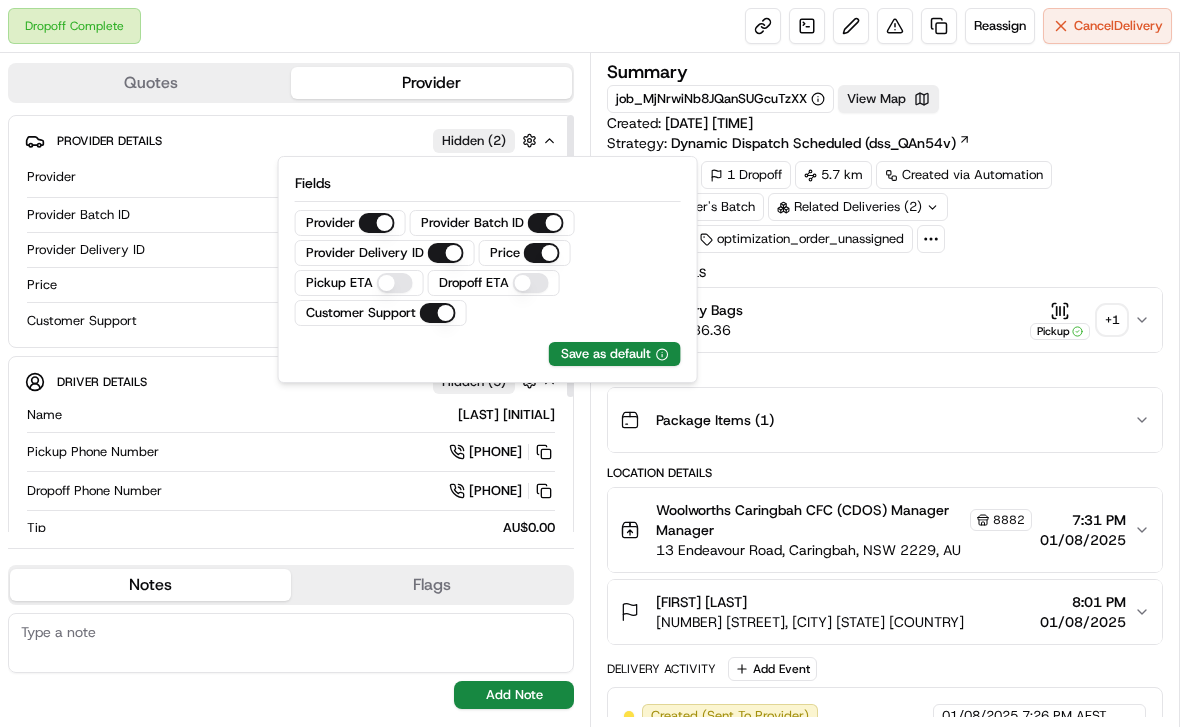 click on "Hidden ( 2 )" at bounding box center [474, 141] 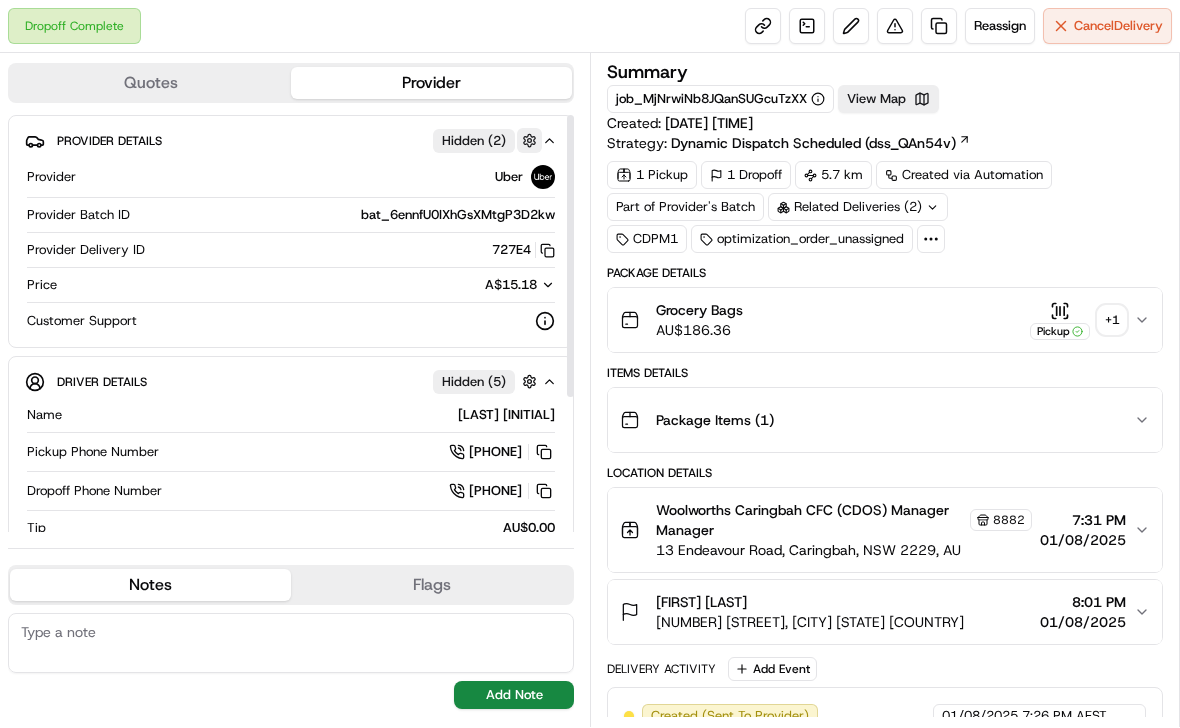 click at bounding box center (529, 140) 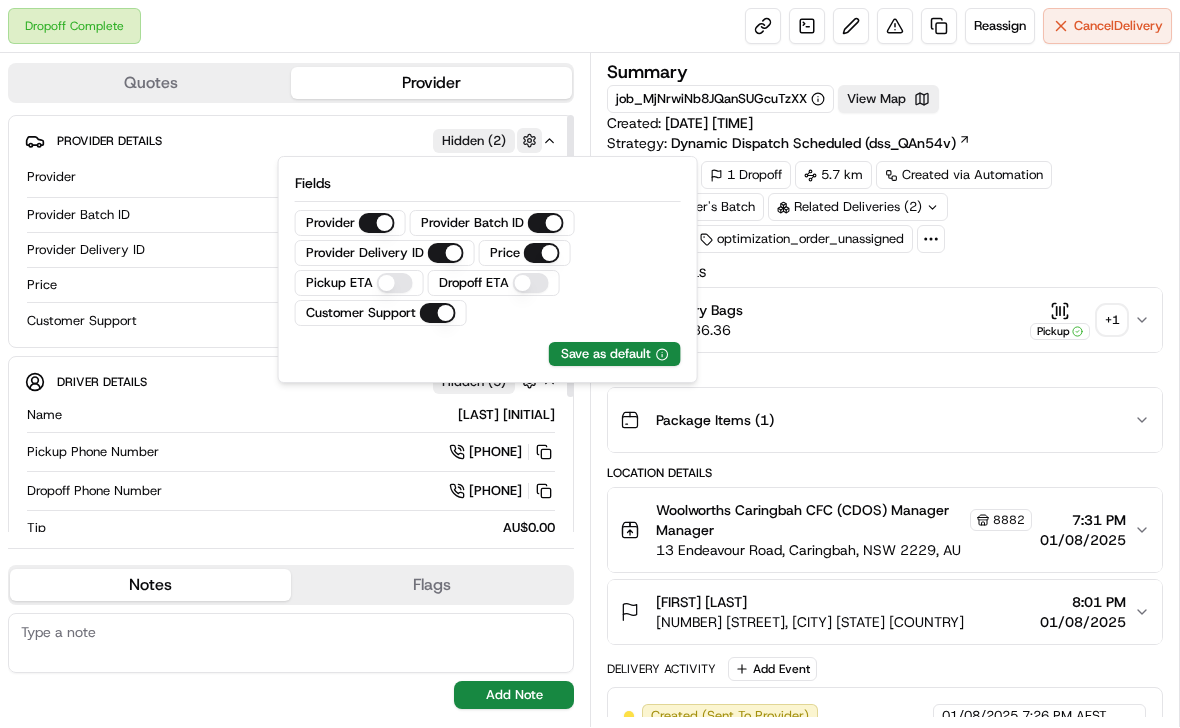 click at bounding box center (529, 140) 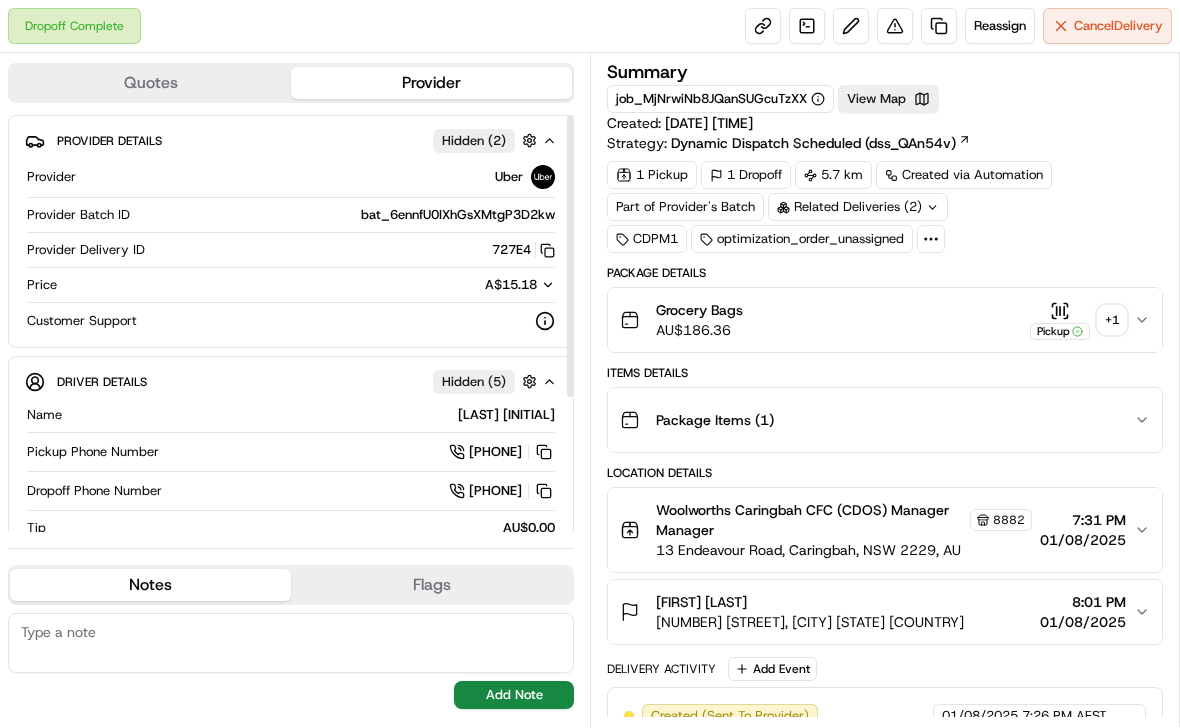 click 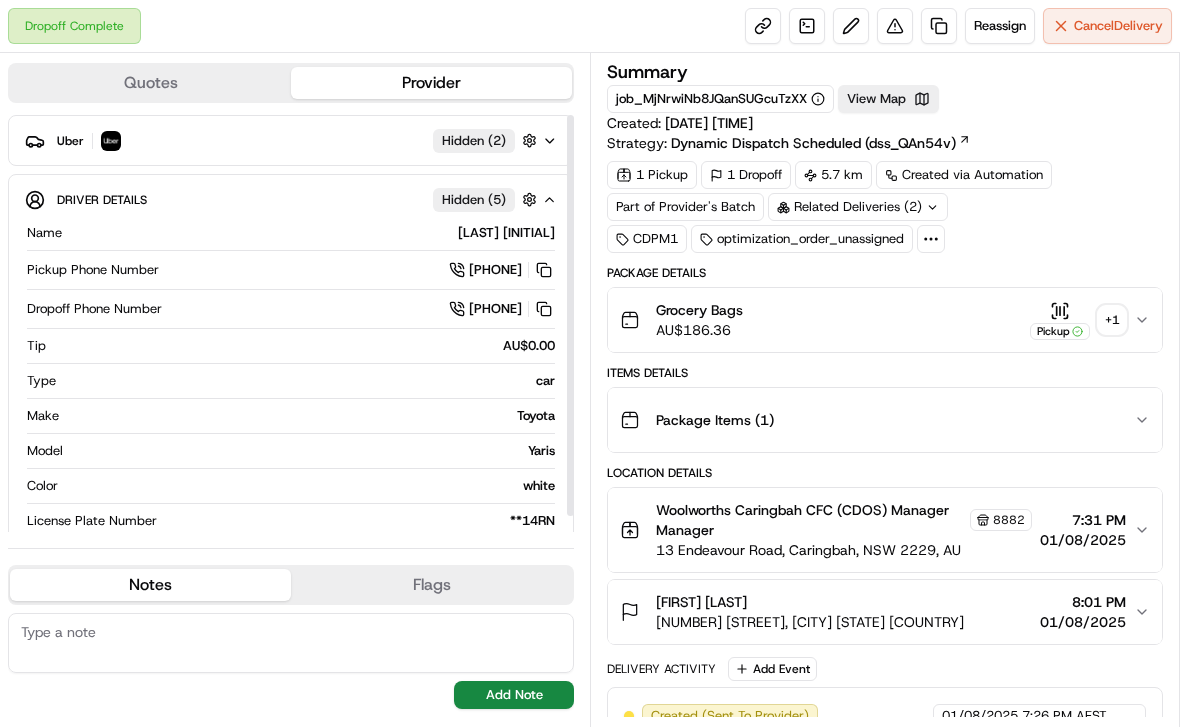 click 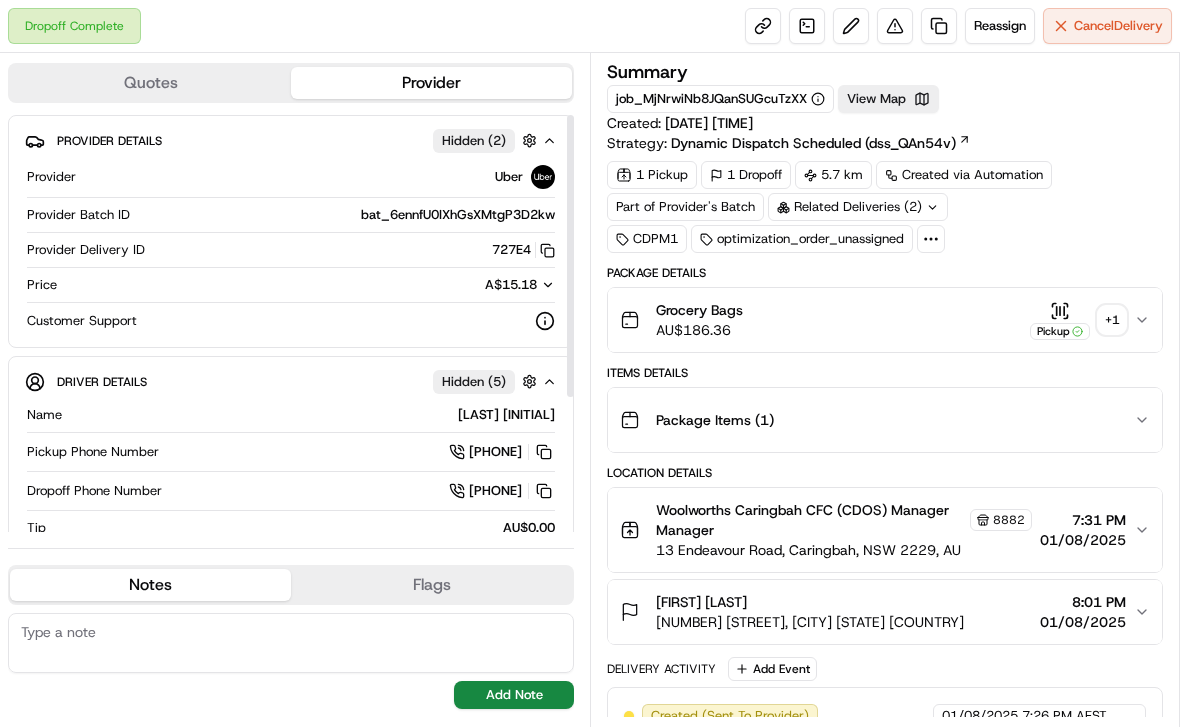 click 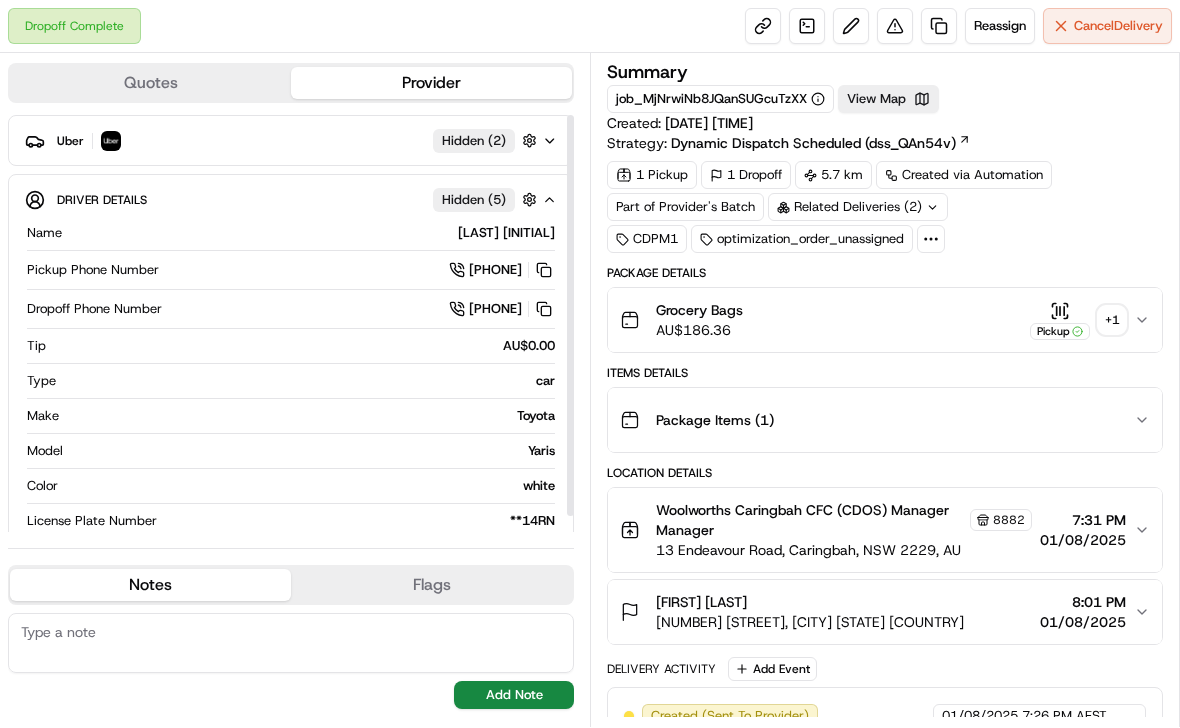 click 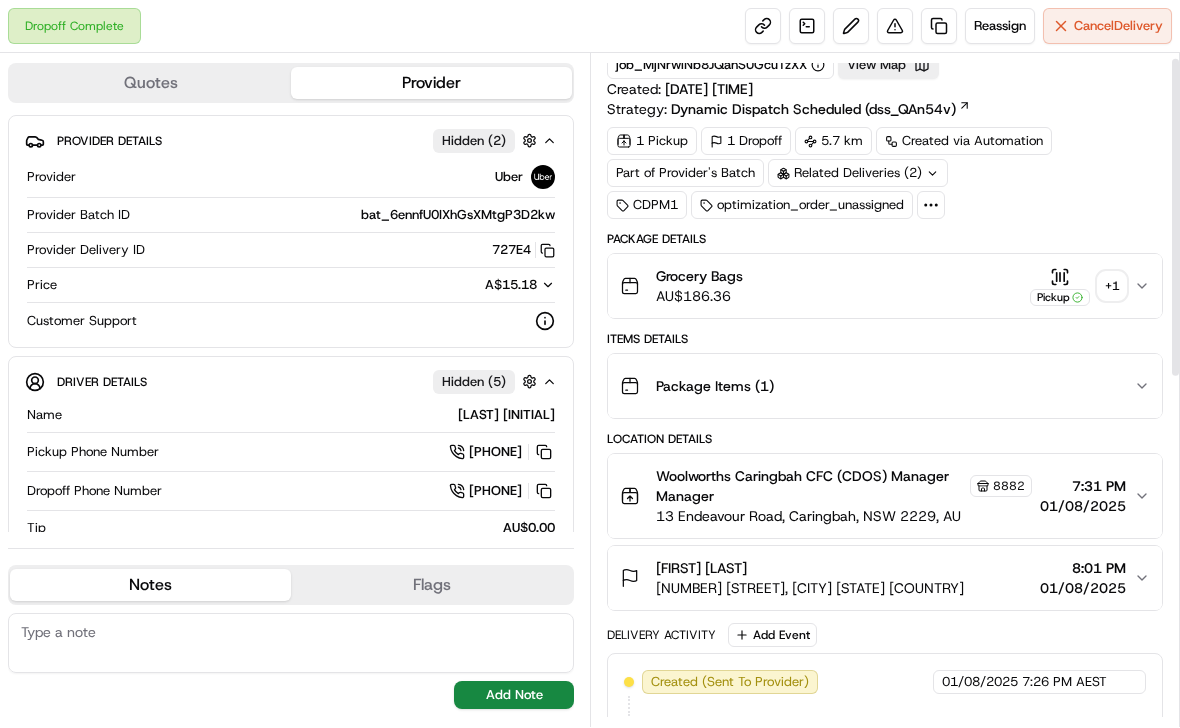 scroll, scrollTop: 0, scrollLeft: 0, axis: both 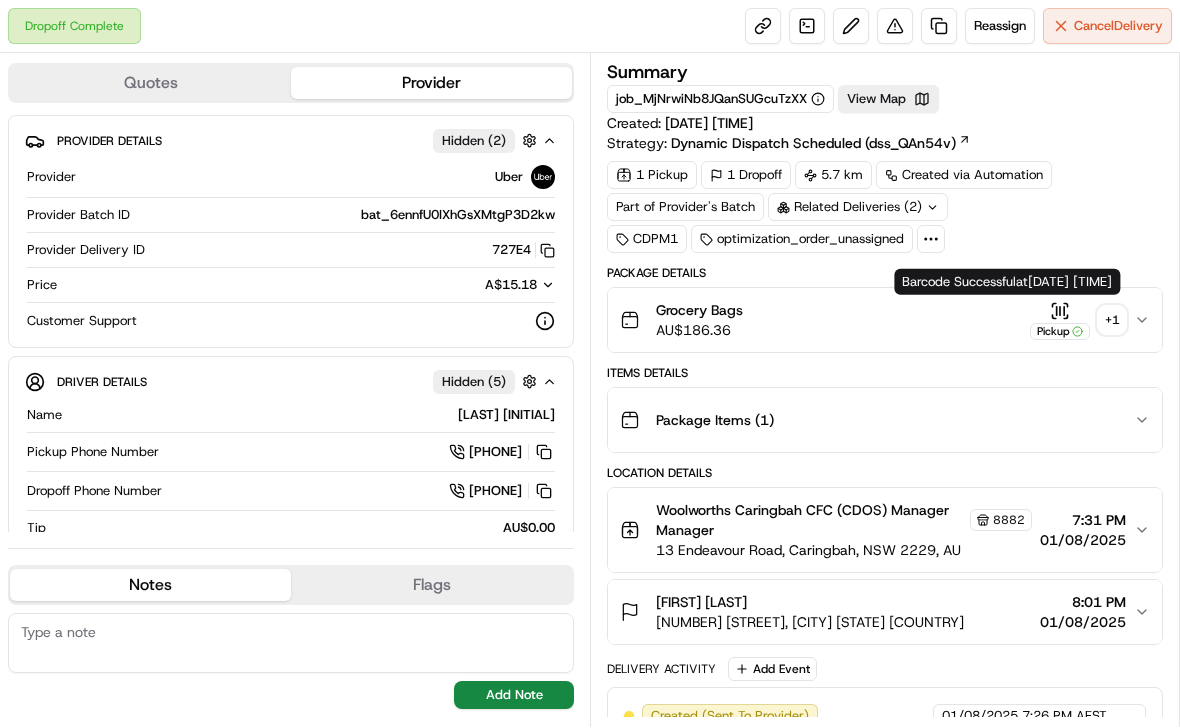 click on "+ 1" at bounding box center [1112, 320] 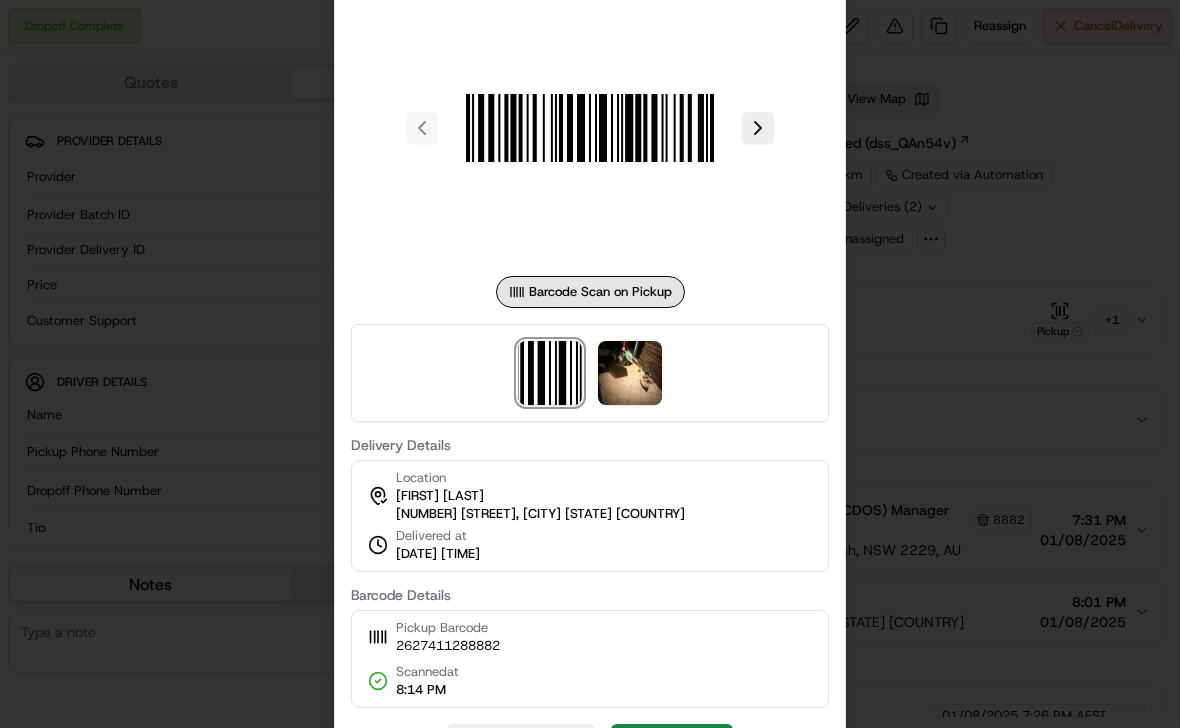 click at bounding box center [590, 364] 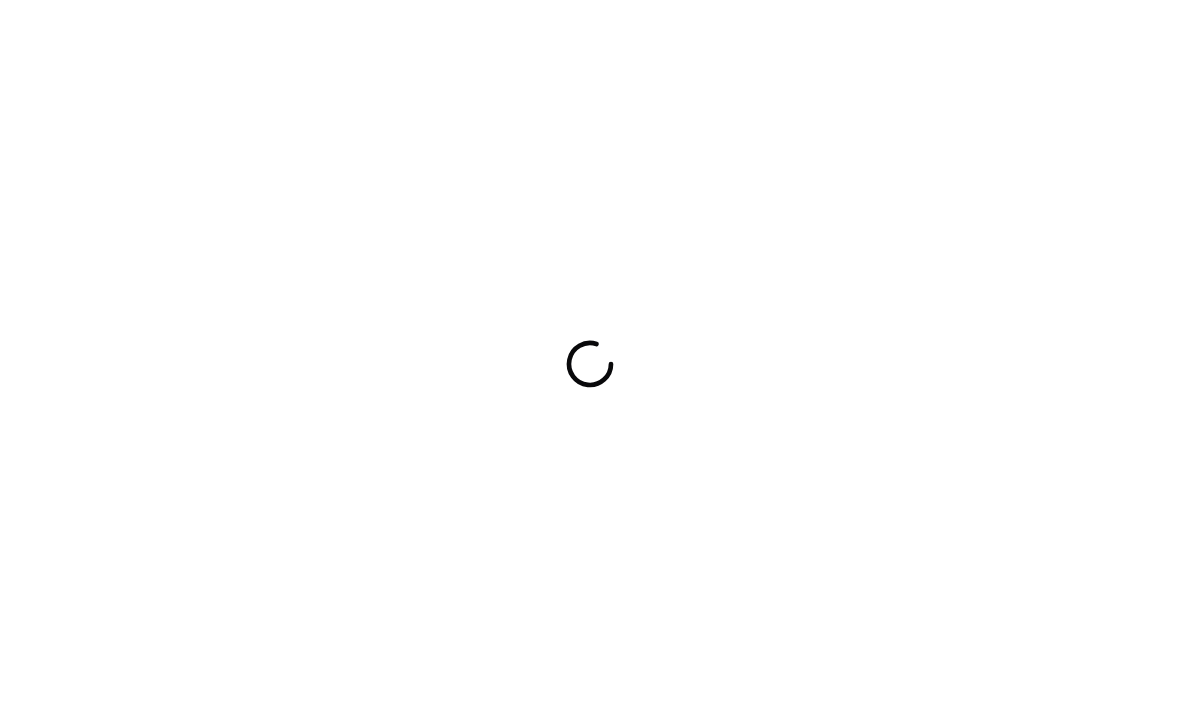 scroll, scrollTop: 0, scrollLeft: 0, axis: both 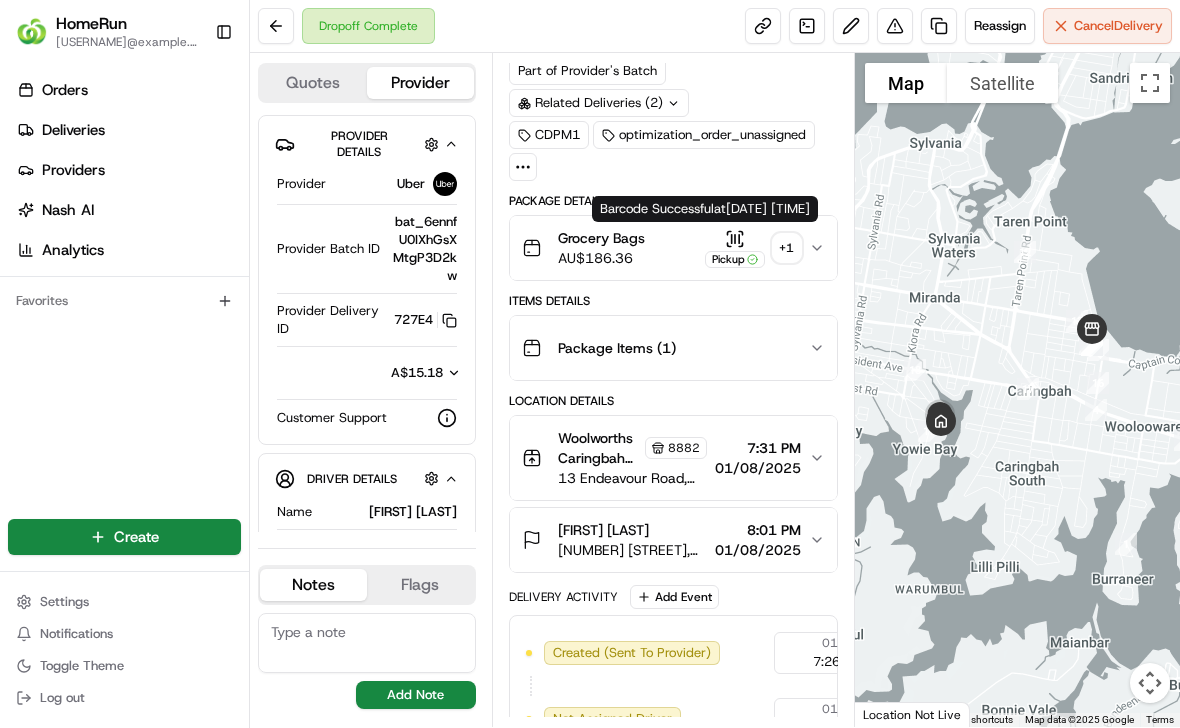 click on "Pickup" at bounding box center (735, 248) 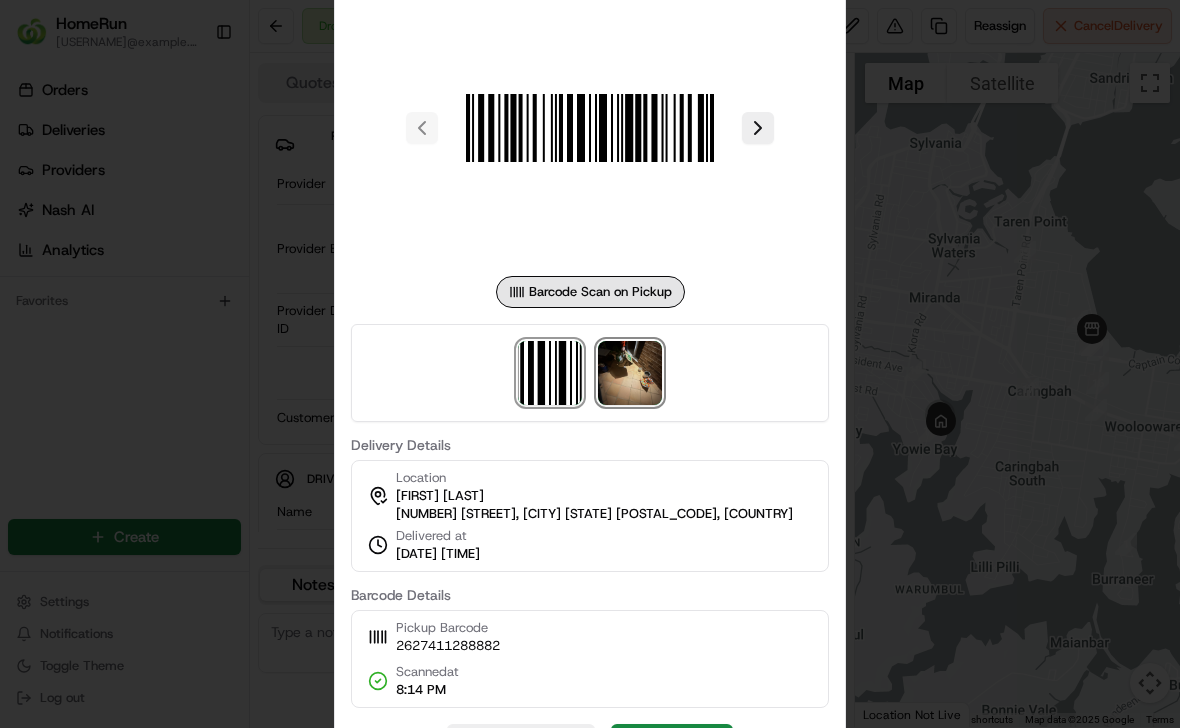 click at bounding box center [630, 373] 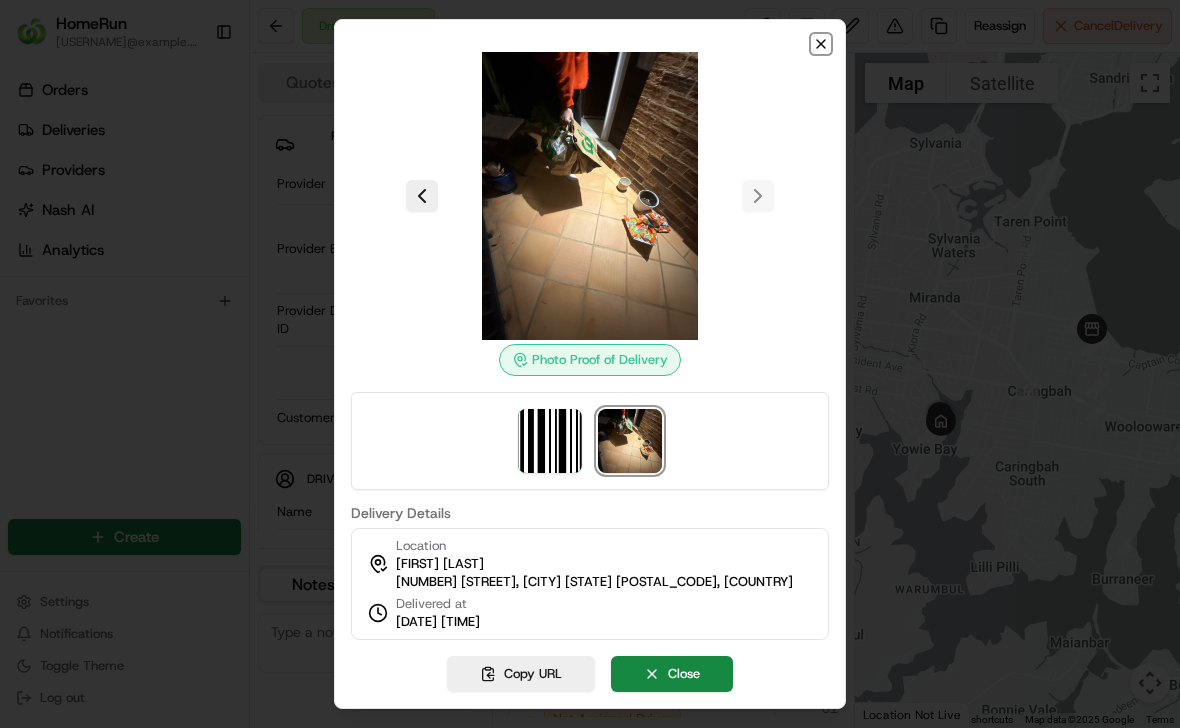 click 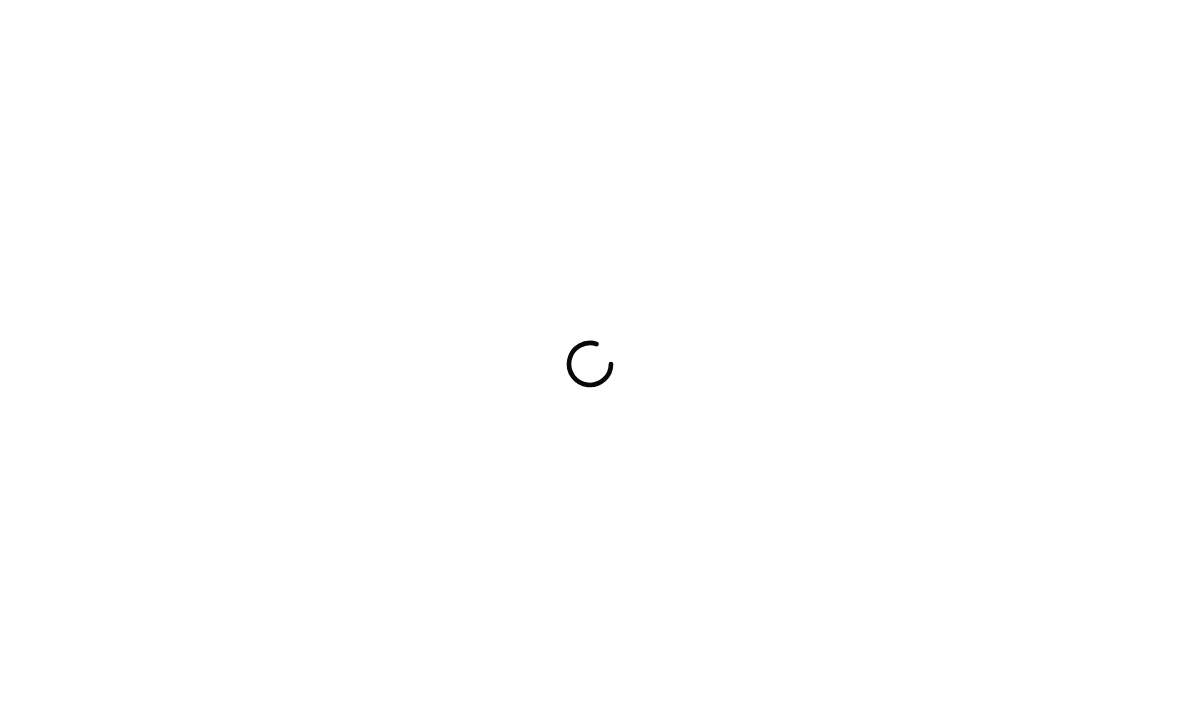scroll, scrollTop: 0, scrollLeft: 0, axis: both 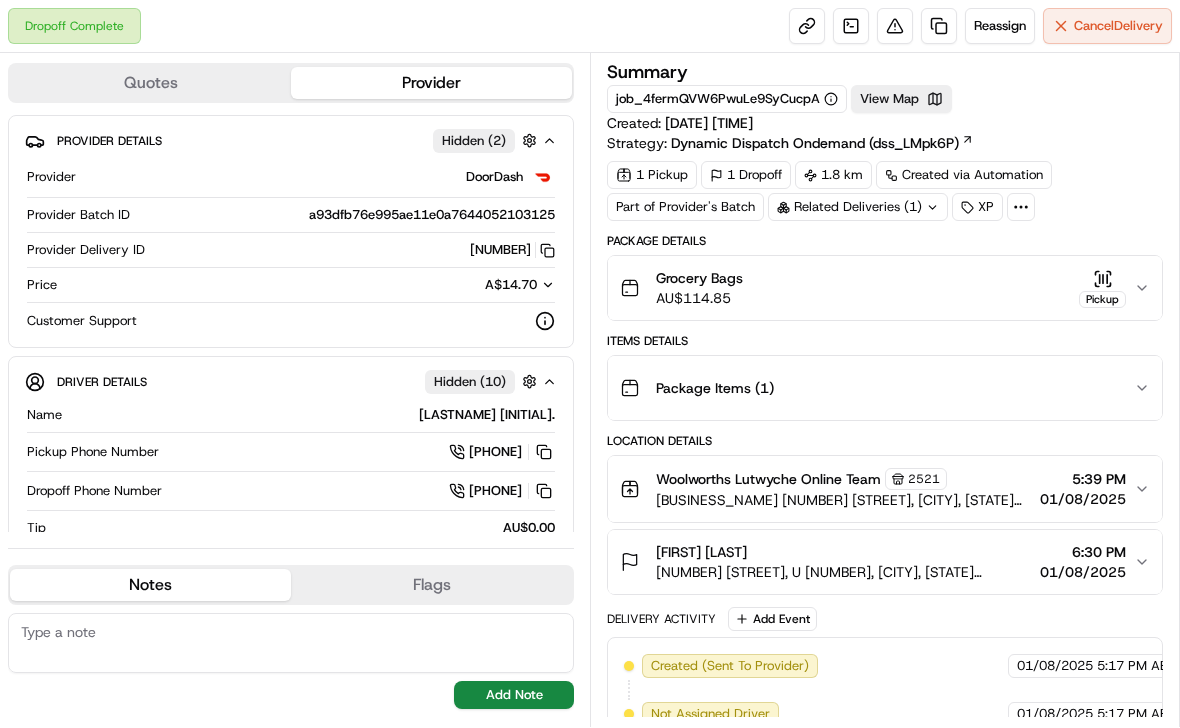 click 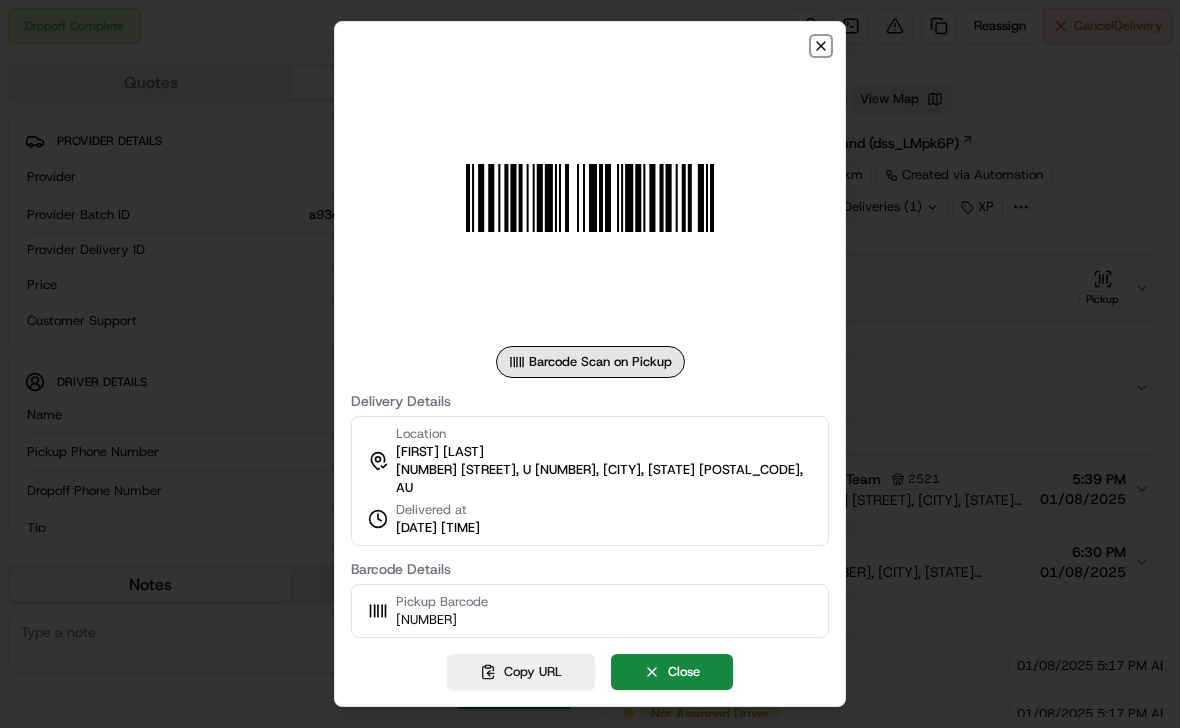 click 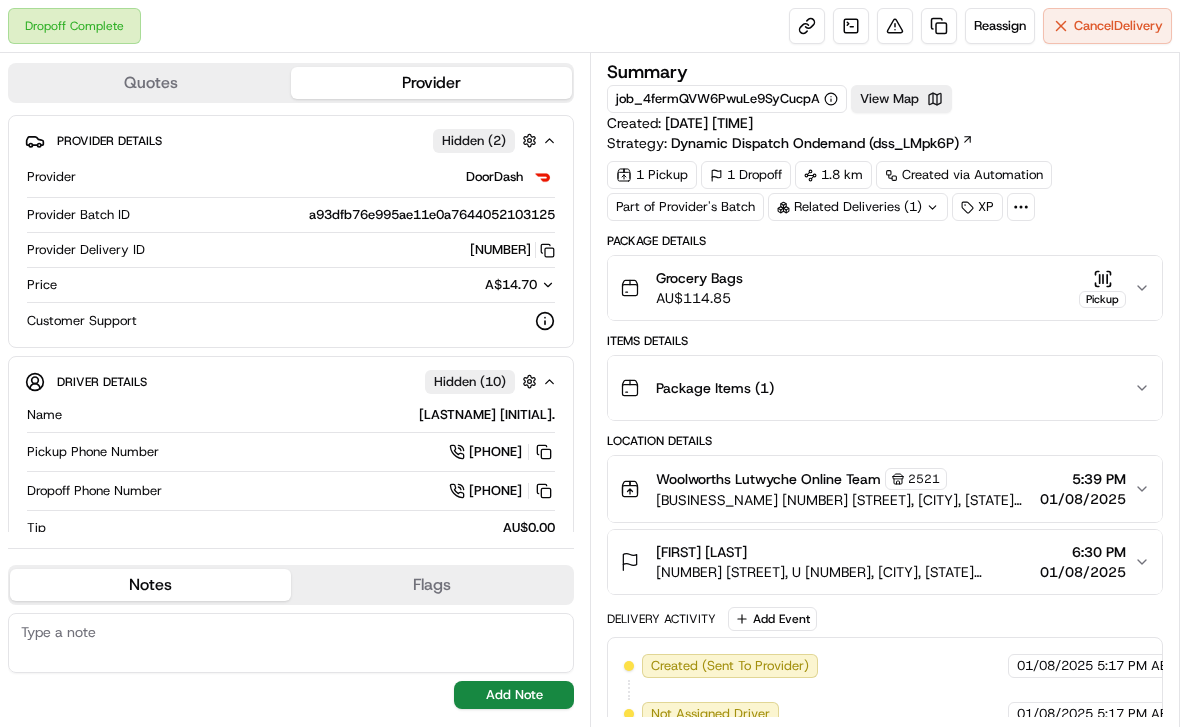 click on "Related Deliveries   (1)" at bounding box center [858, 207] 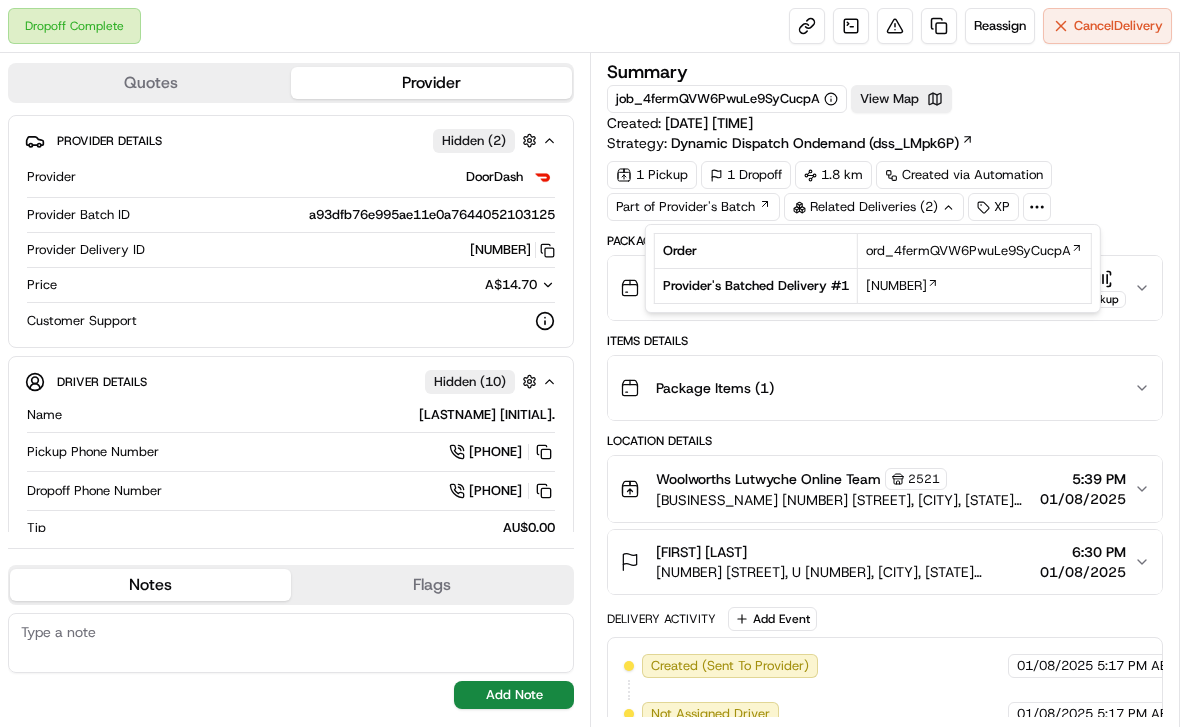 click on "Related Deliveries   (2)" at bounding box center (874, 207) 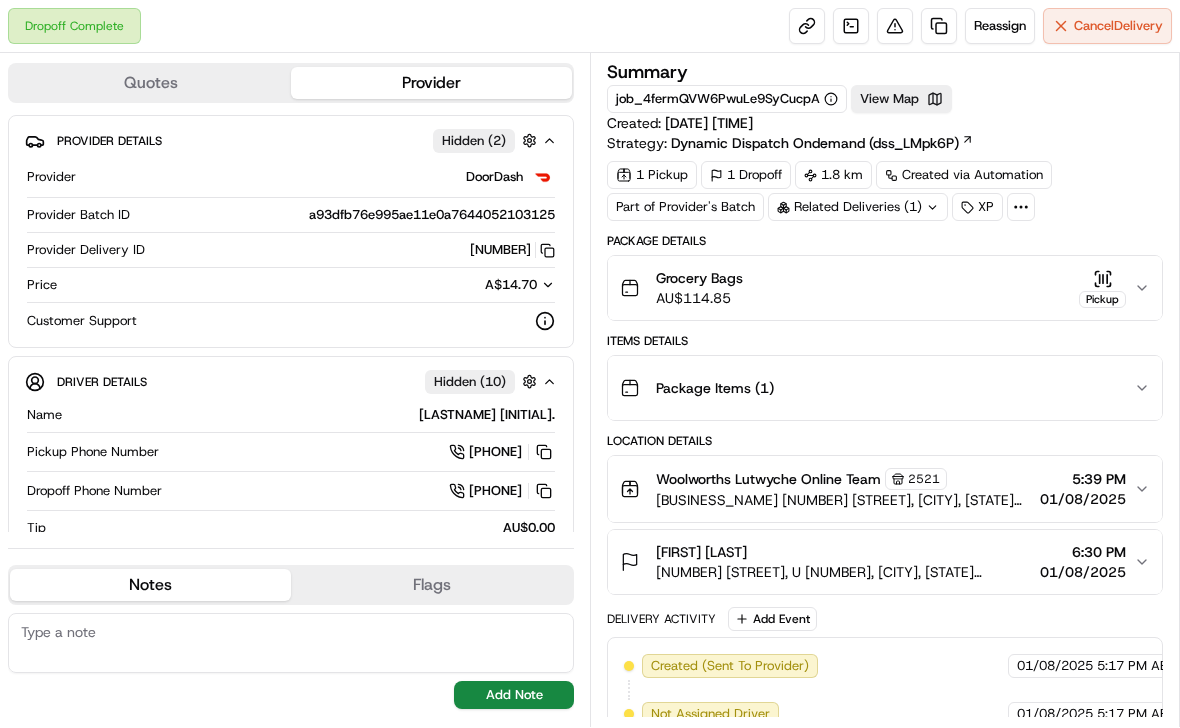 click on "Related Deliveries   (1)" at bounding box center (858, 207) 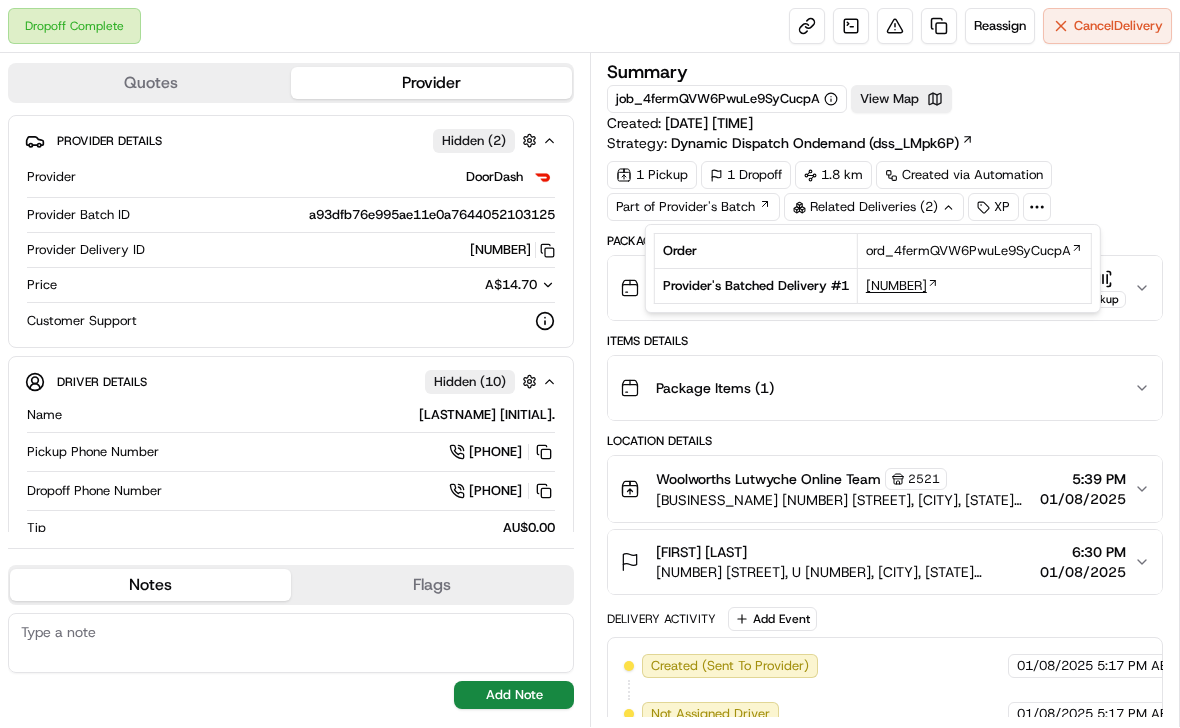 drag, startPoint x: 860, startPoint y: 282, endPoint x: 940, endPoint y: 287, distance: 80.1561 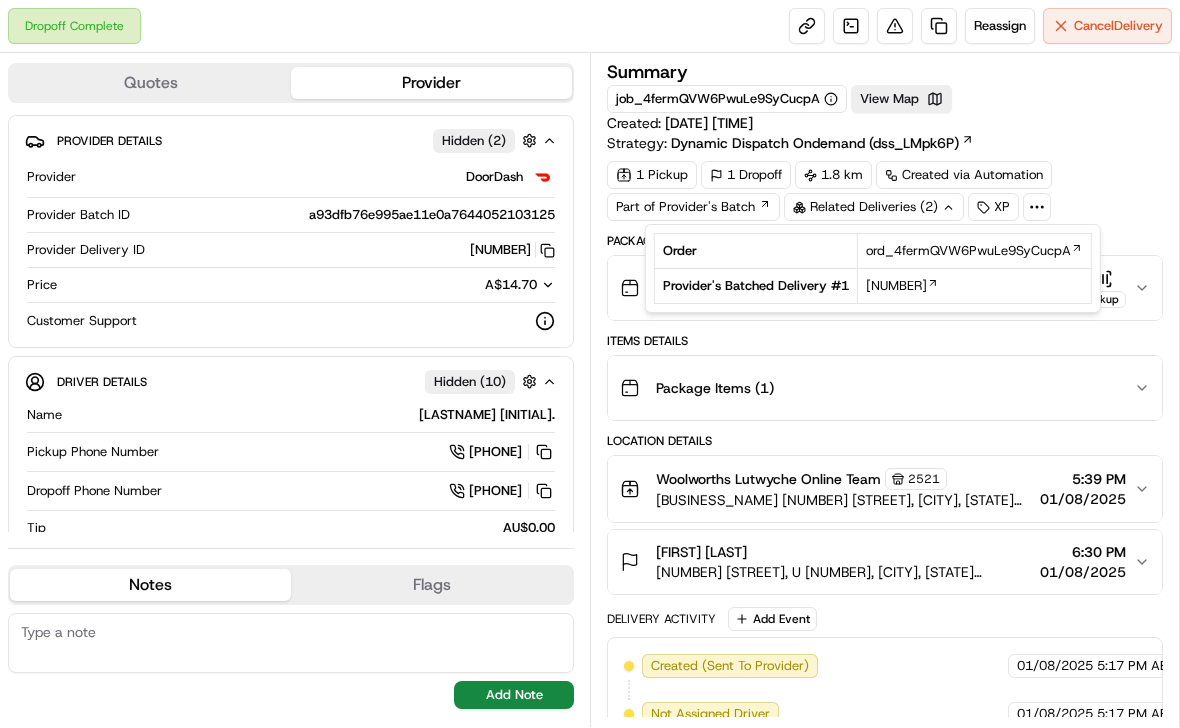 click on "Package Items ( 1 )" at bounding box center (885, 388) 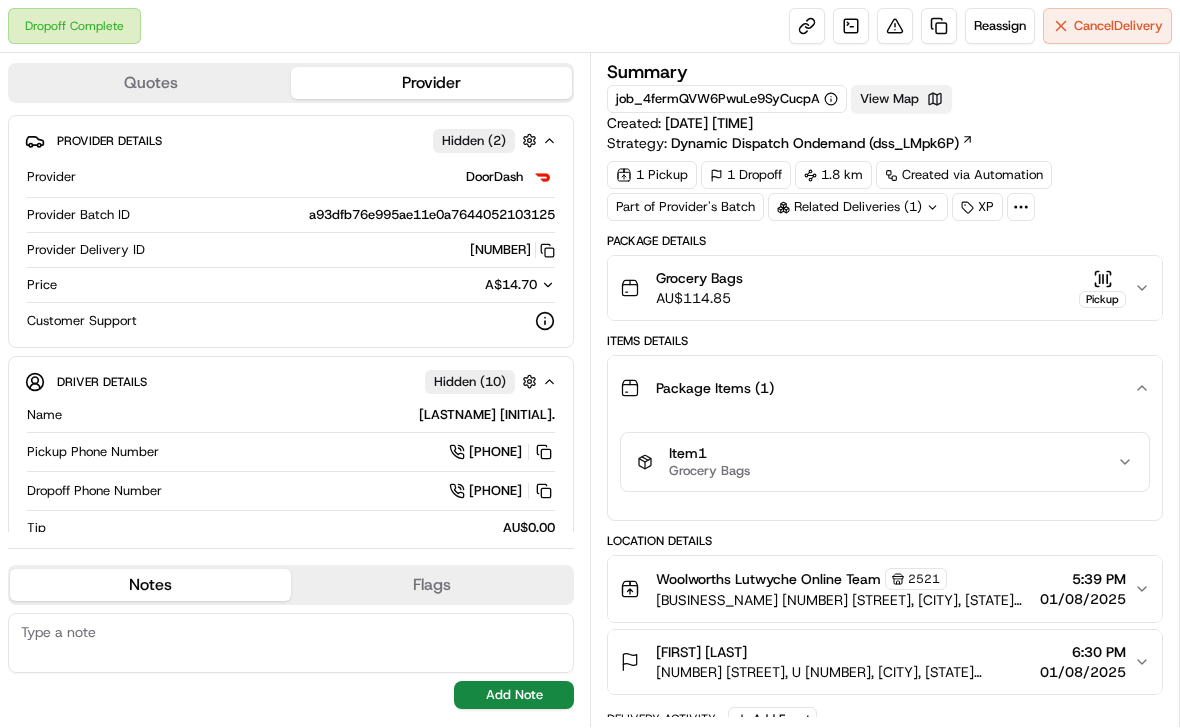 click on "View Map" at bounding box center [901, 99] 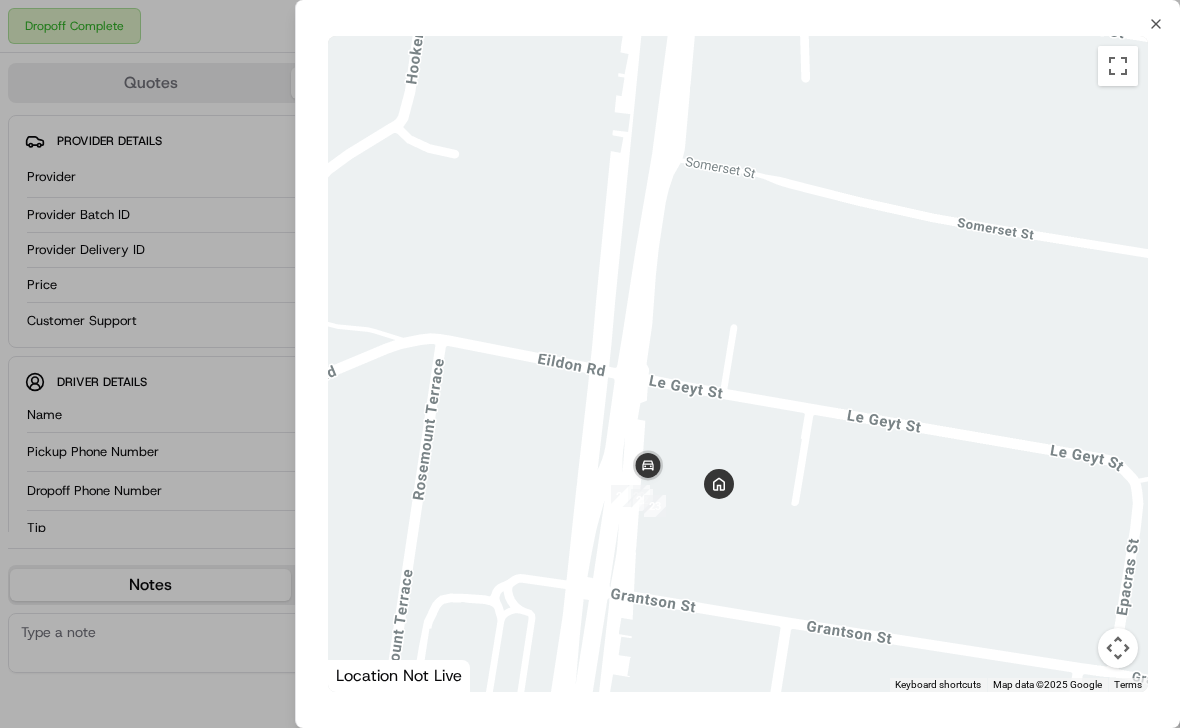 drag, startPoint x: 785, startPoint y: 568, endPoint x: 652, endPoint y: 401, distance: 213.49005 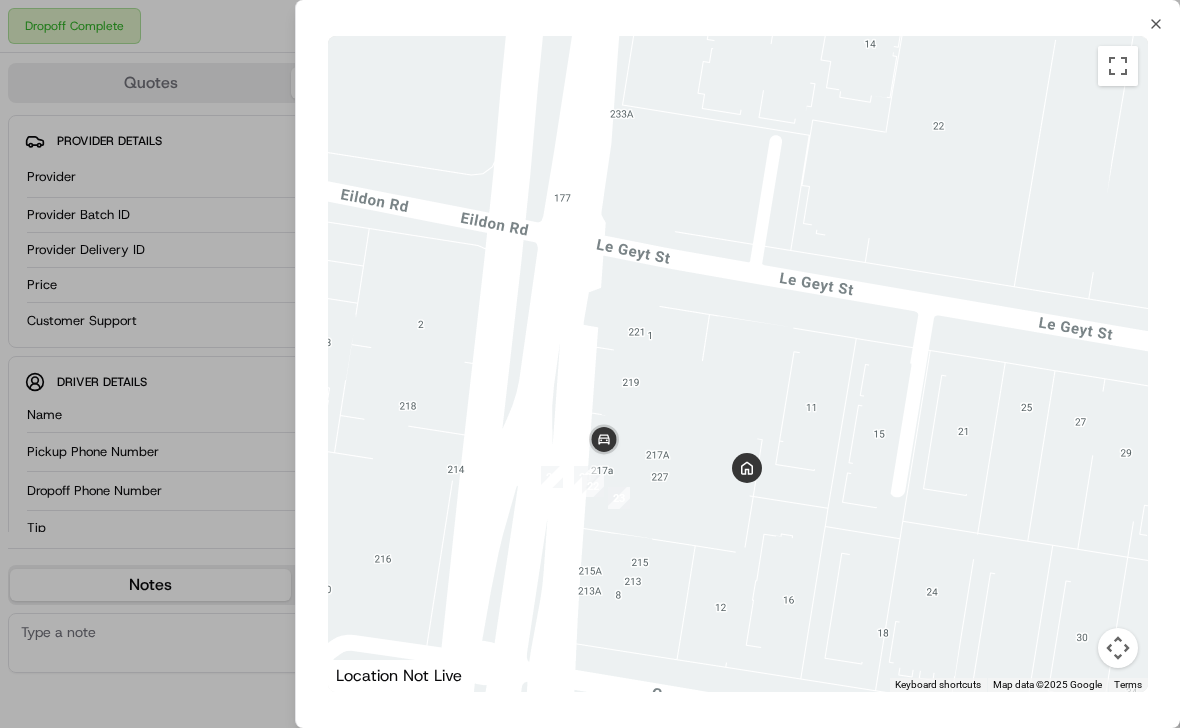 click at bounding box center (590, 364) 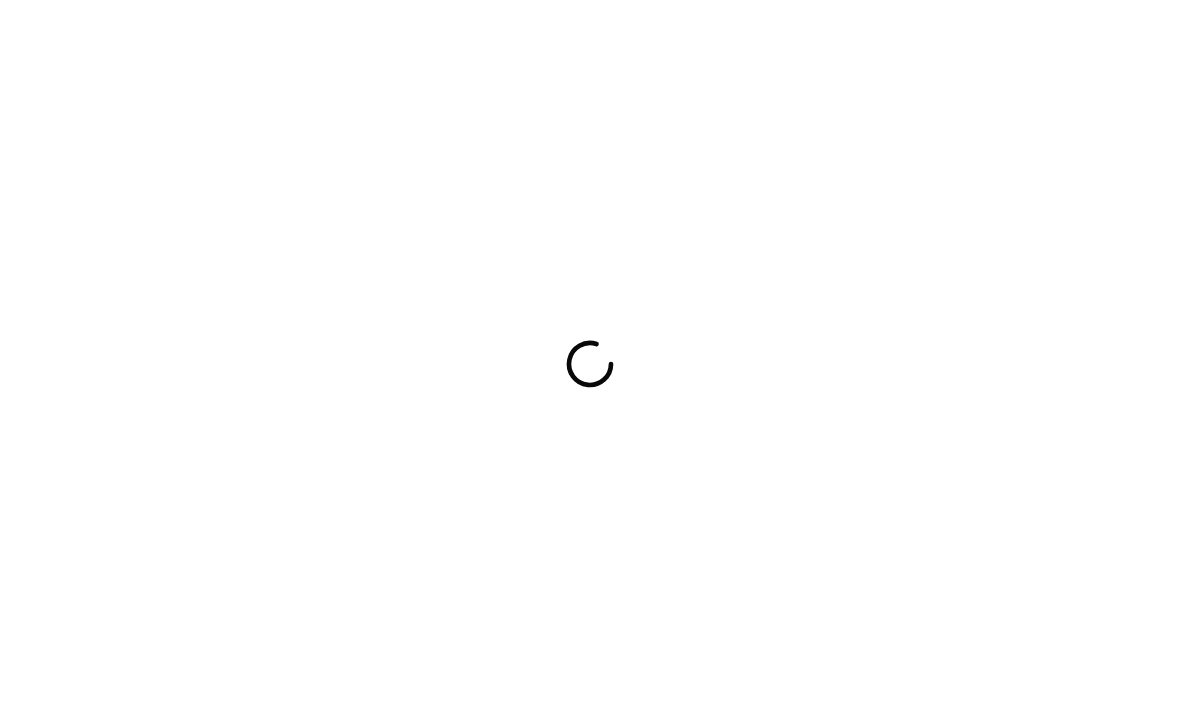 scroll, scrollTop: 0, scrollLeft: 0, axis: both 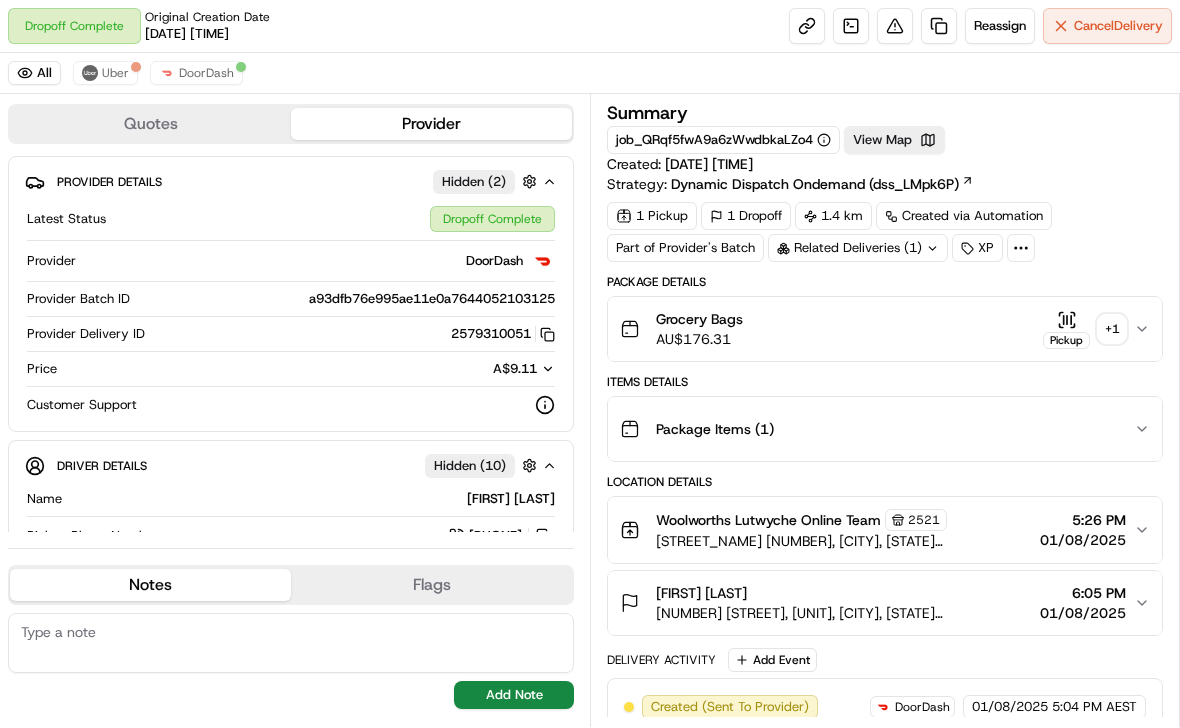 click 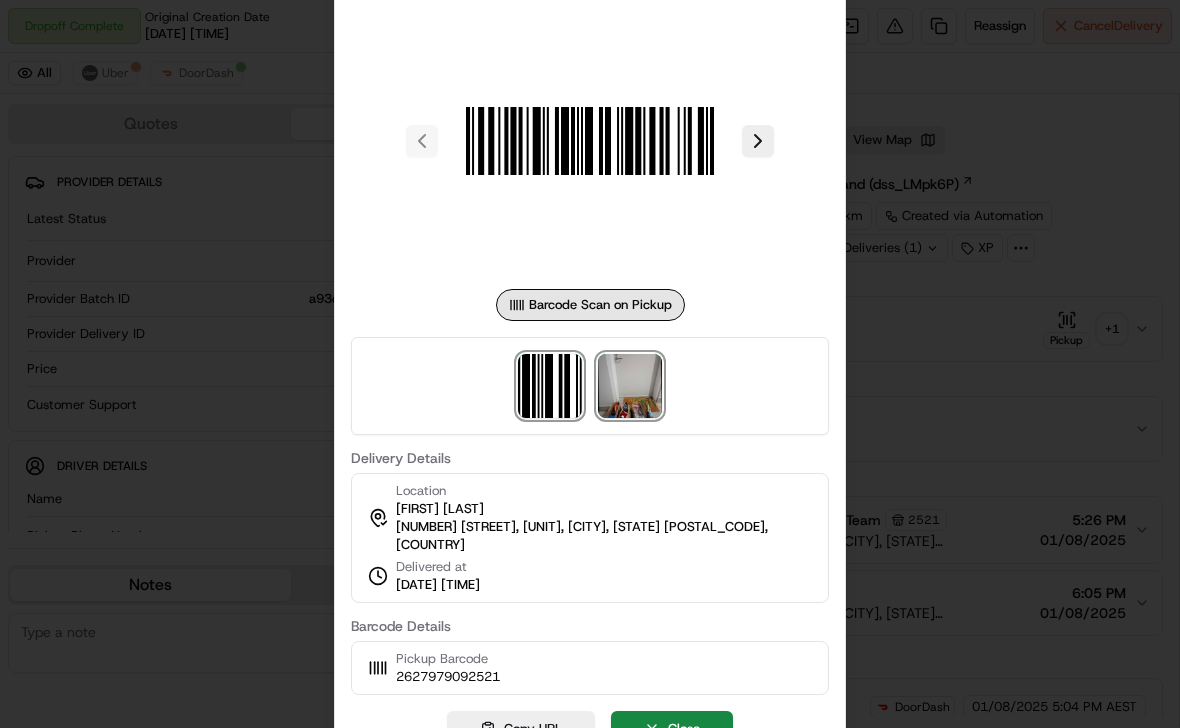 click at bounding box center (630, 386) 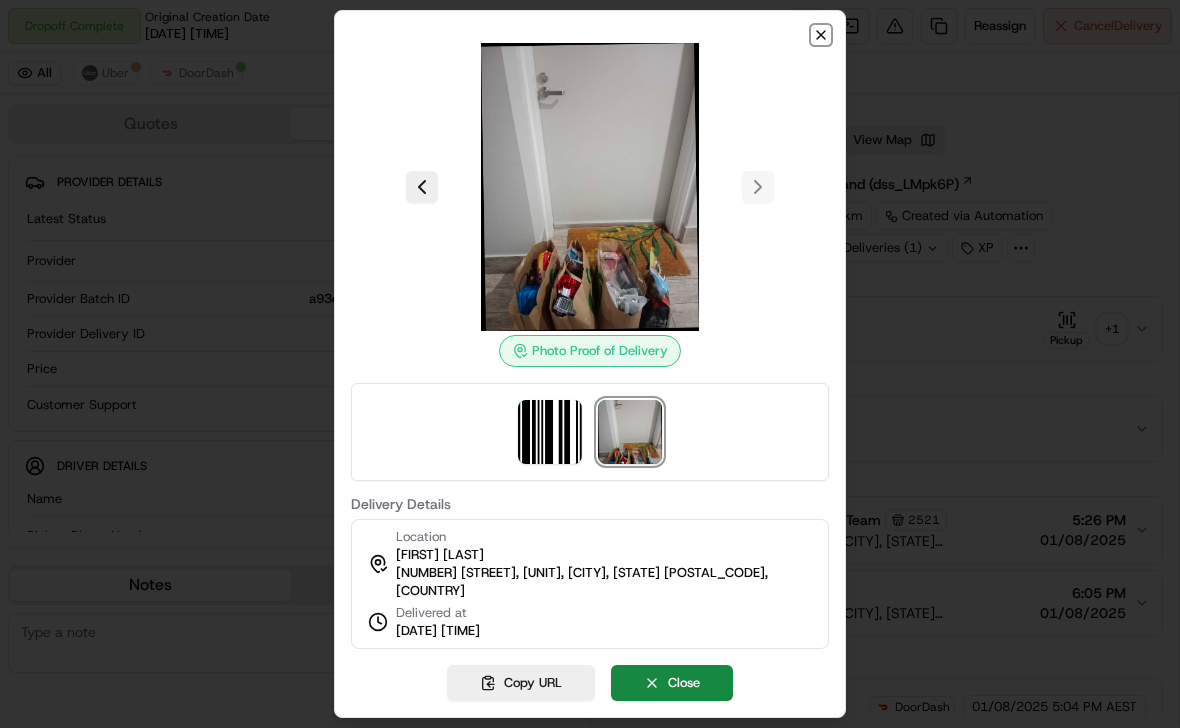 click 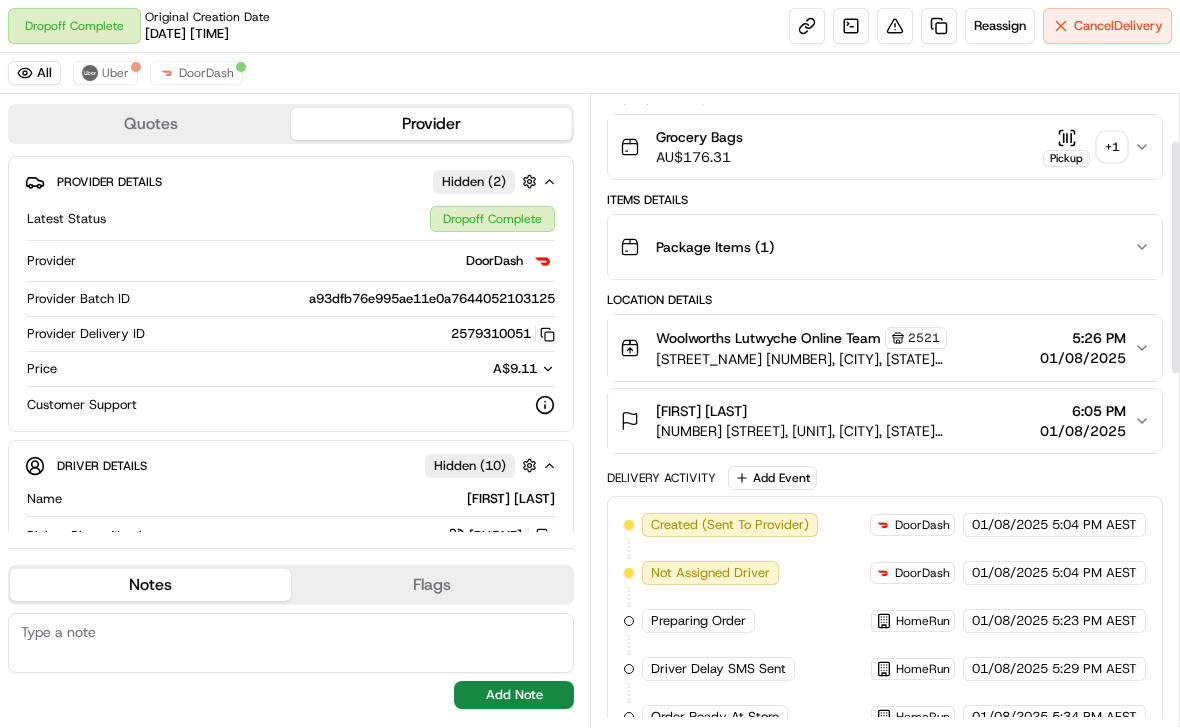 scroll, scrollTop: 0, scrollLeft: 0, axis: both 